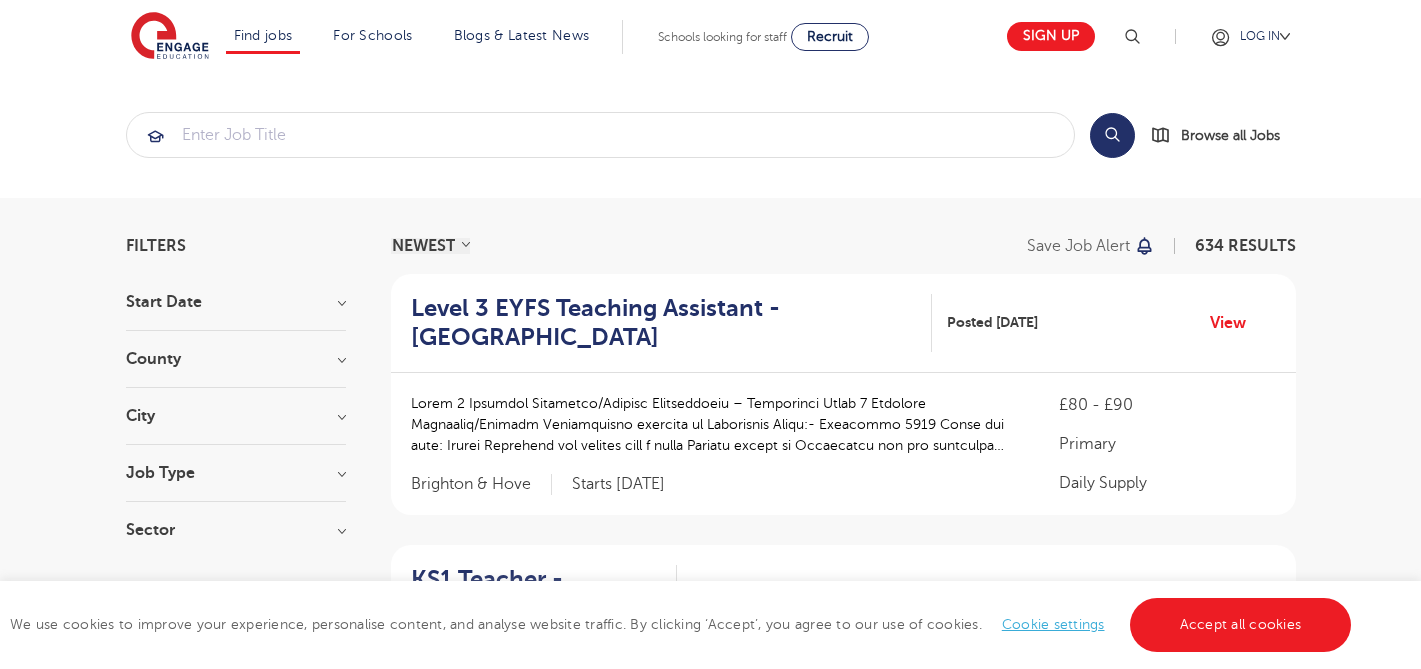 scroll, scrollTop: 0, scrollLeft: 0, axis: both 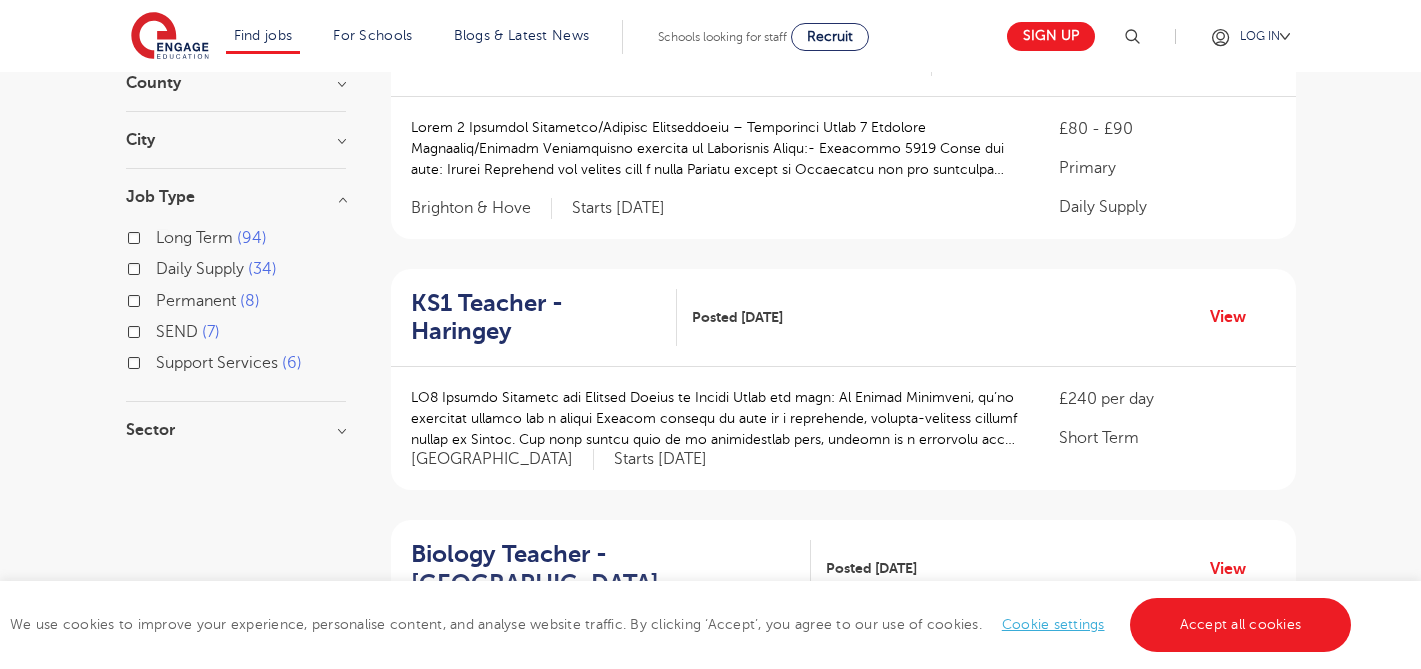 click on "Job Type" at bounding box center [236, 197] 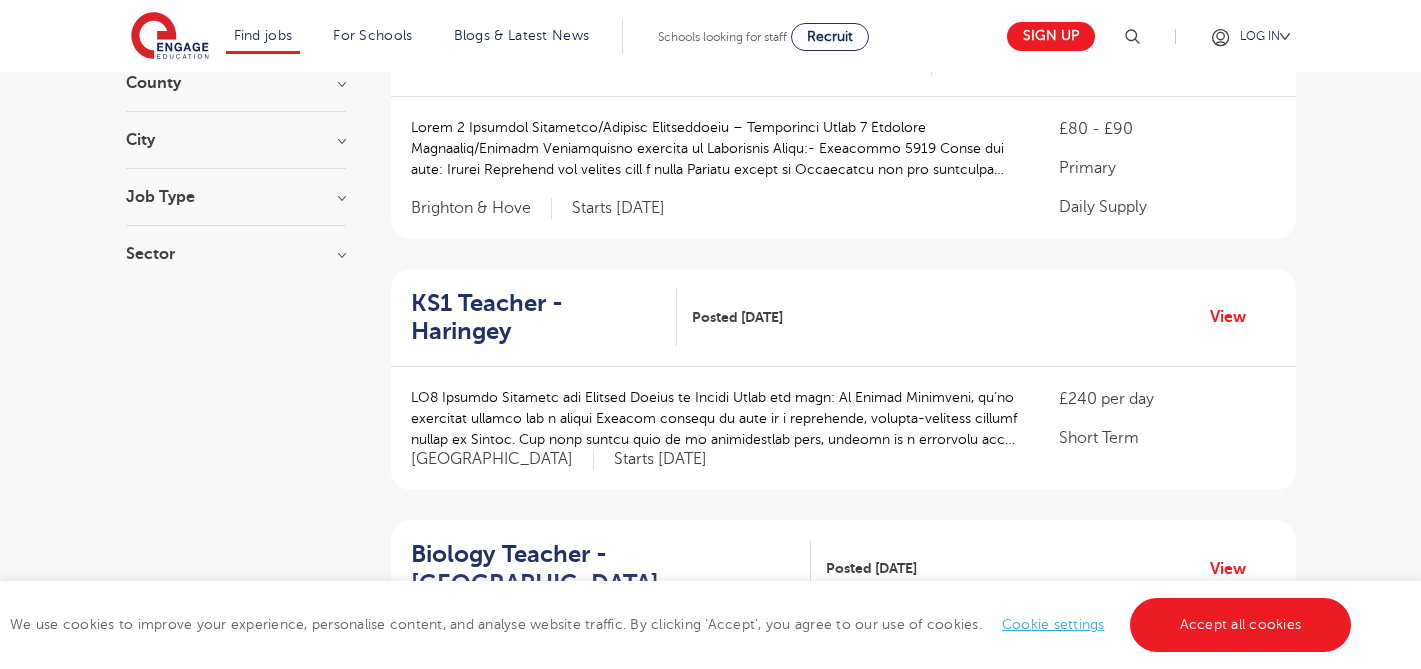 click on "Sector" at bounding box center [236, 254] 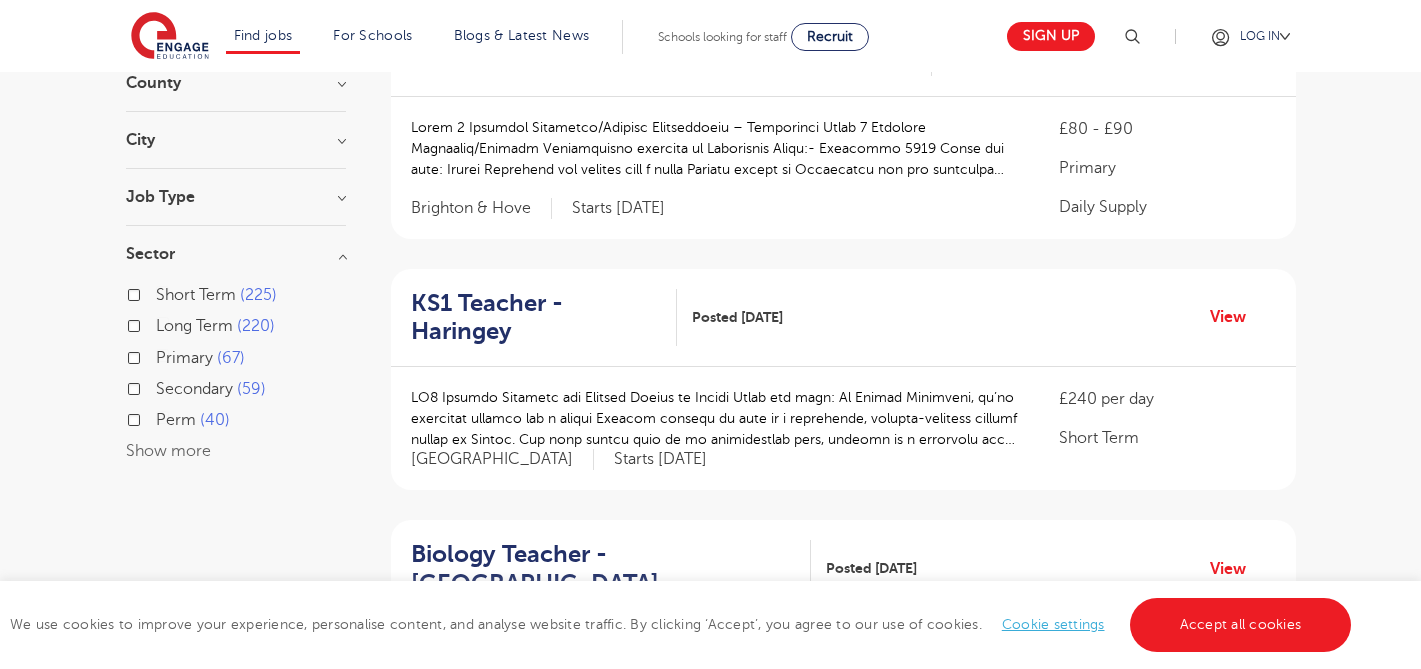 click on "Show more" at bounding box center (168, 451) 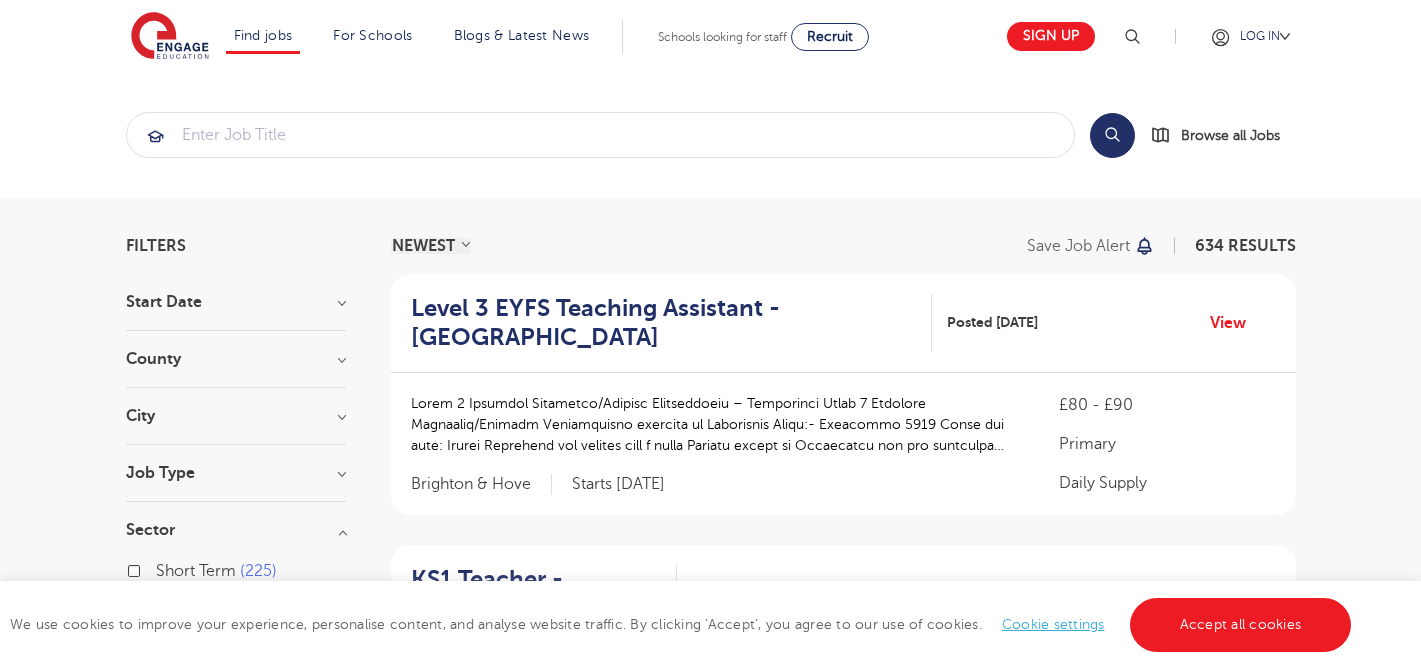 scroll, scrollTop: 0, scrollLeft: 0, axis: both 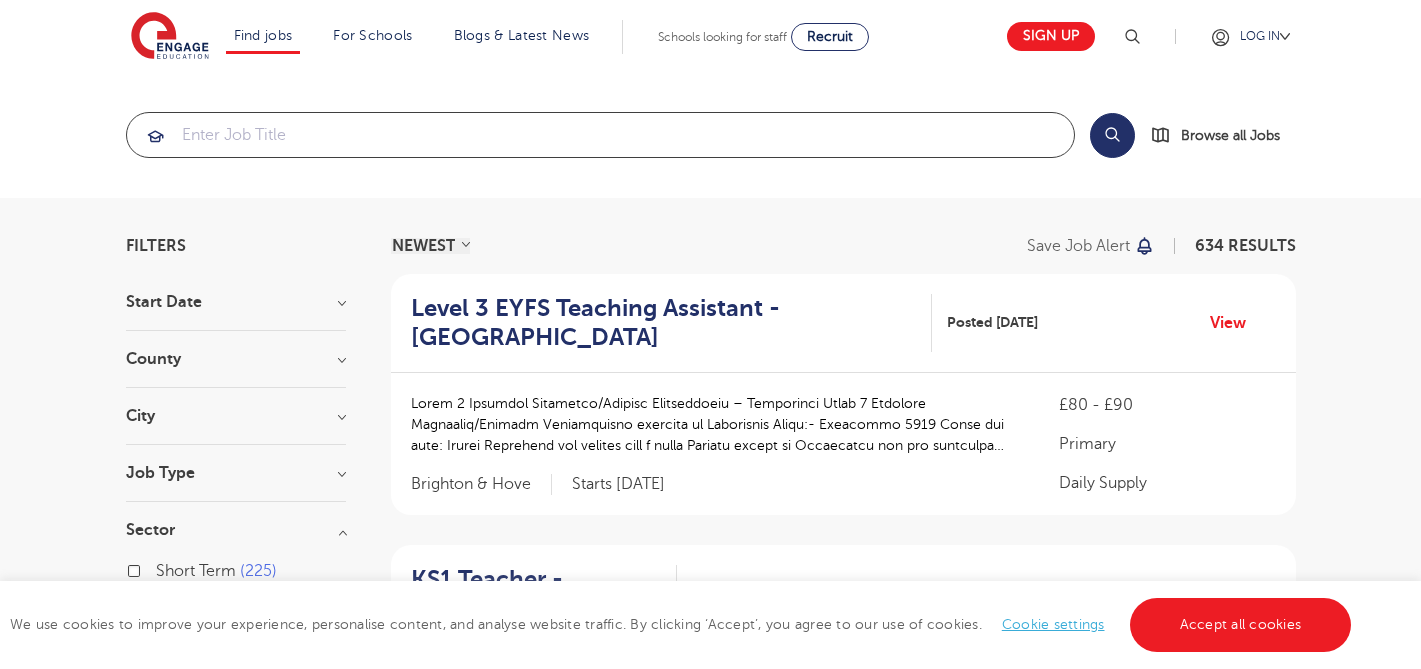 click at bounding box center [600, 135] 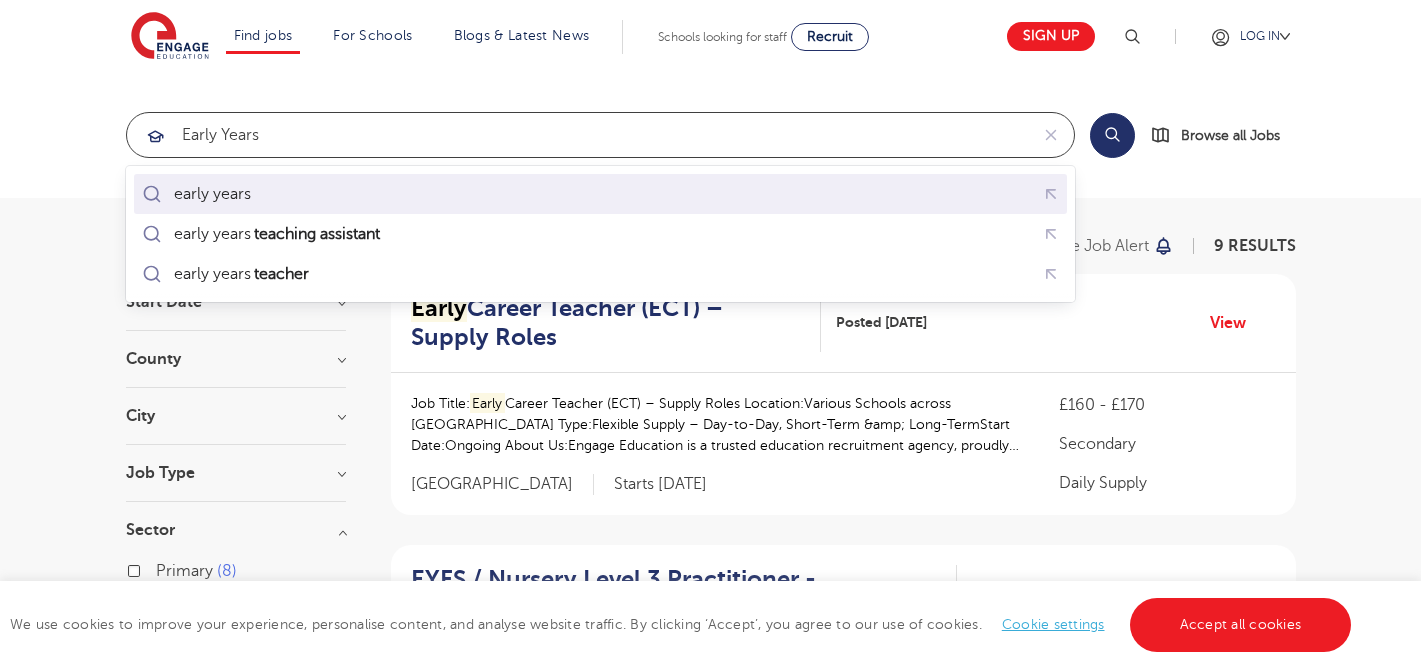 click on "early   years" at bounding box center (600, 194) 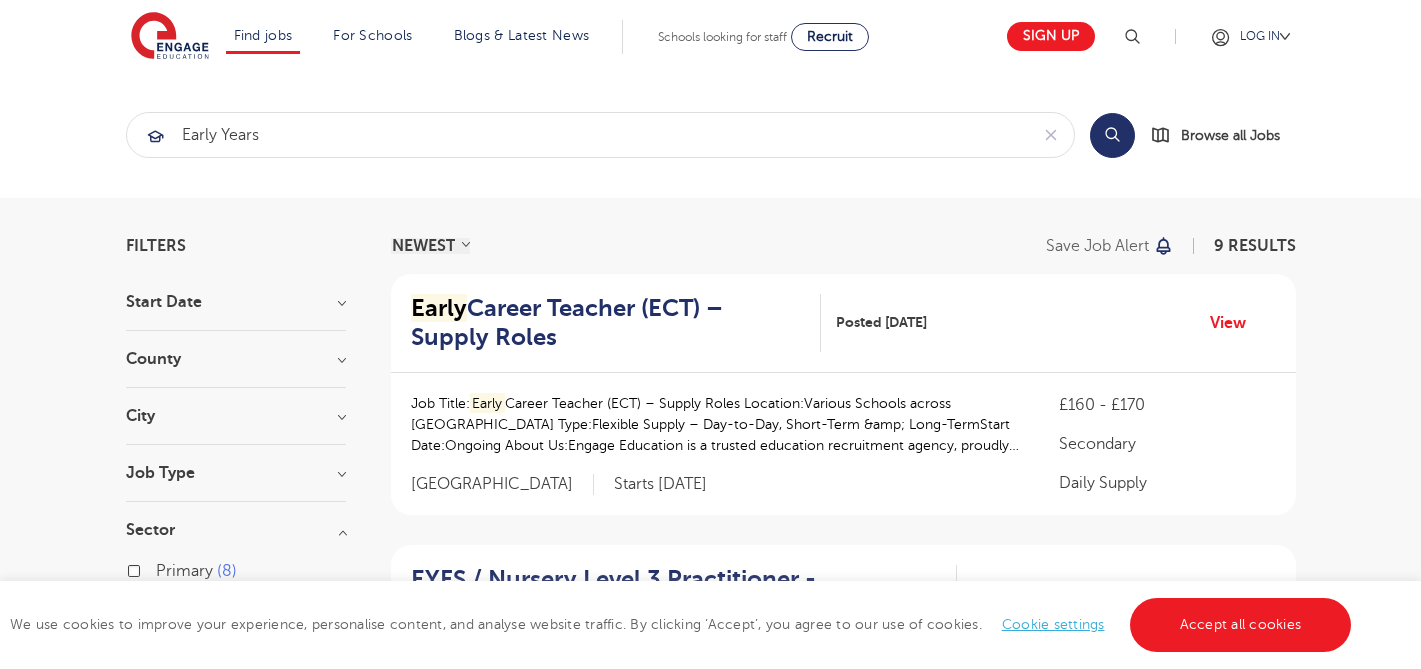 click on "Search" at bounding box center [1112, 135] 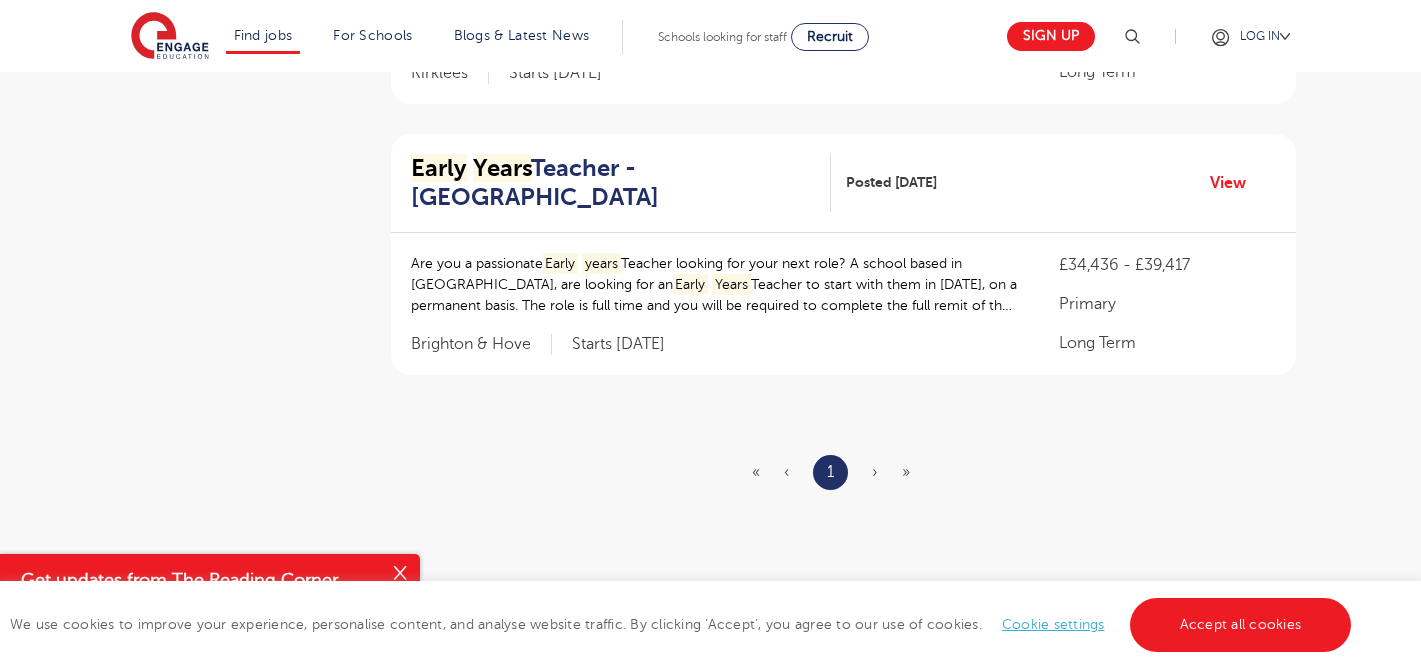 scroll, scrollTop: 2259, scrollLeft: 0, axis: vertical 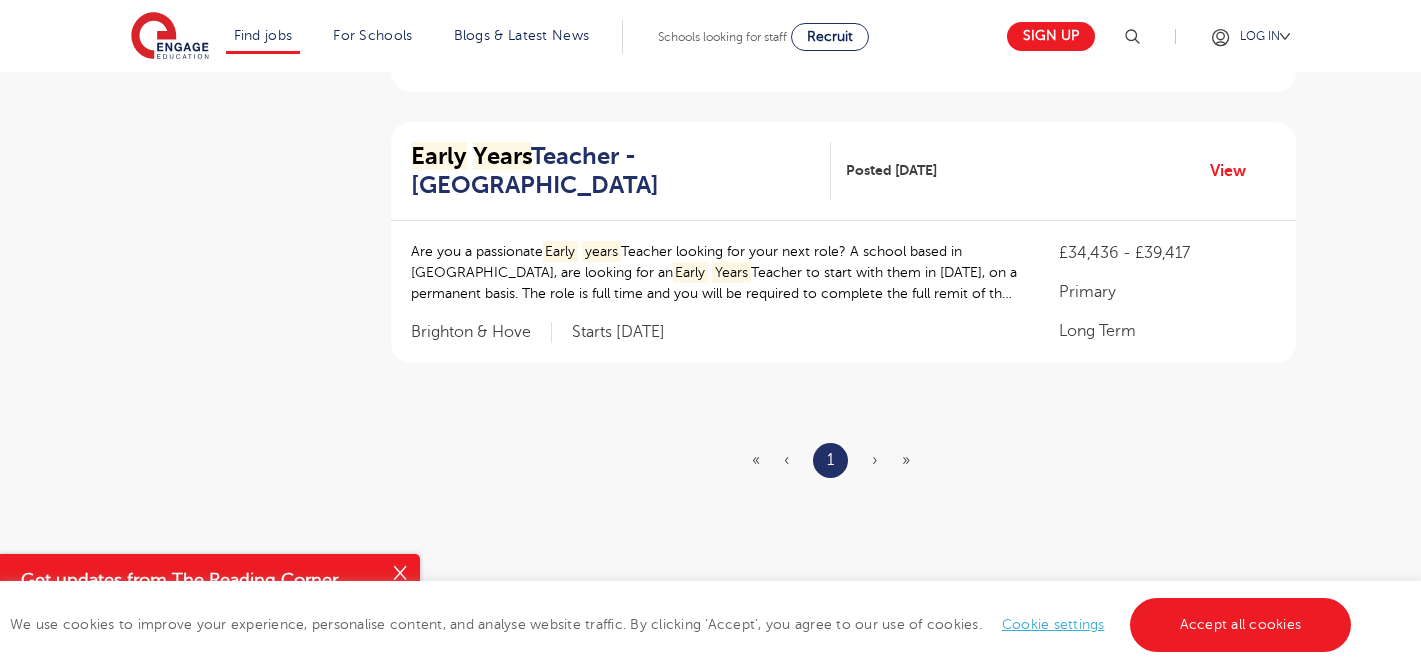 click on "« ‹ 1 › »" at bounding box center [843, 460] 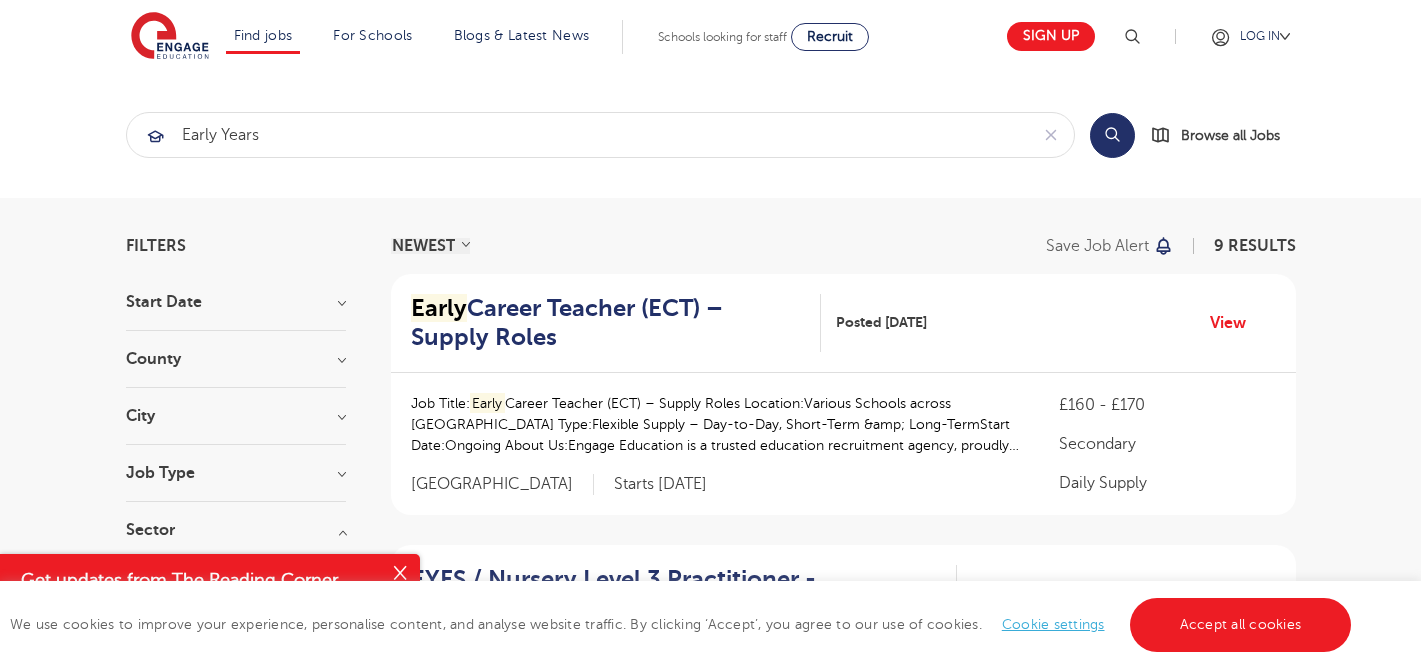 scroll, scrollTop: 0, scrollLeft: 0, axis: both 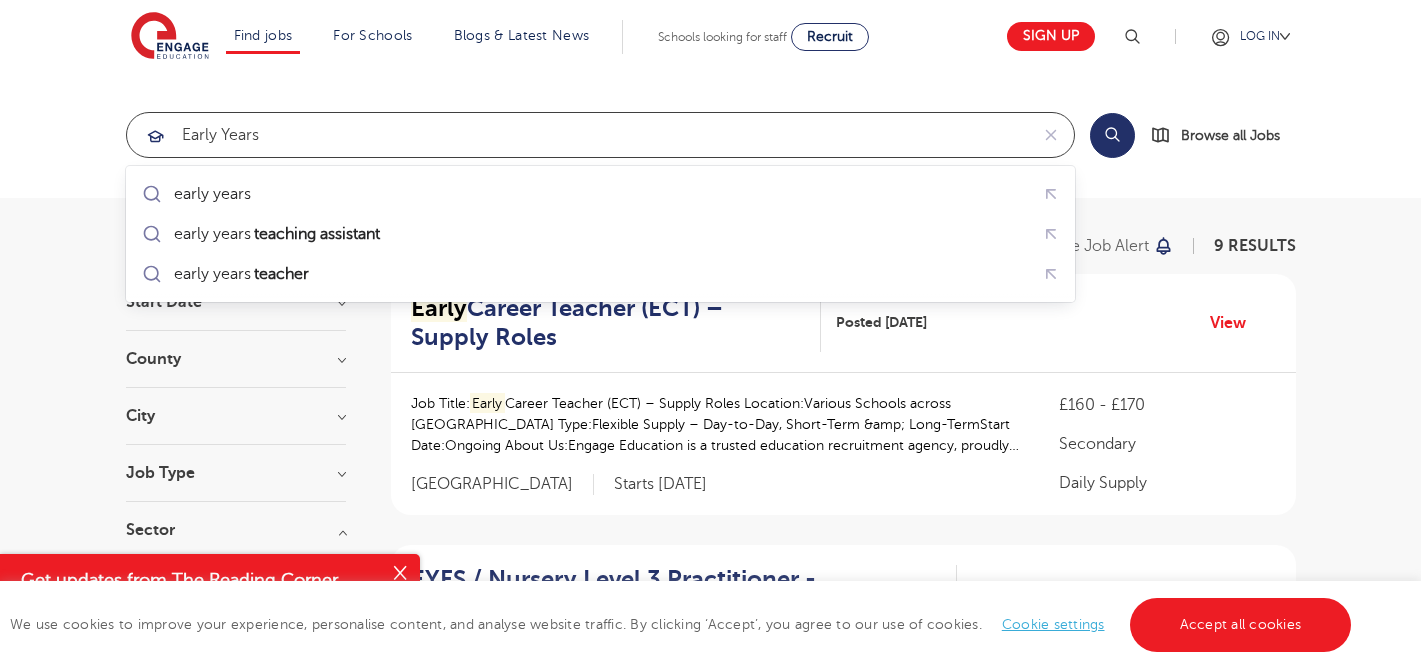 drag, startPoint x: 275, startPoint y: 133, endPoint x: 56, endPoint y: 94, distance: 222.4455 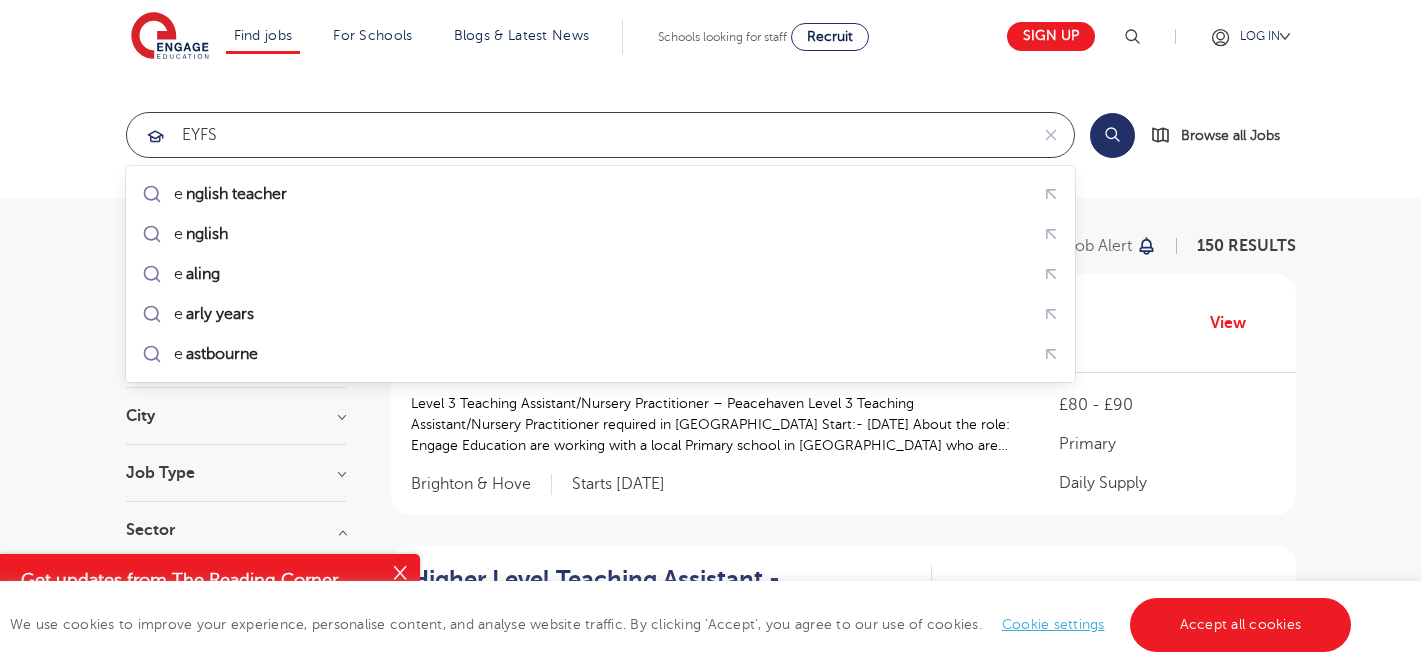 click at bounding box center (0, 0) 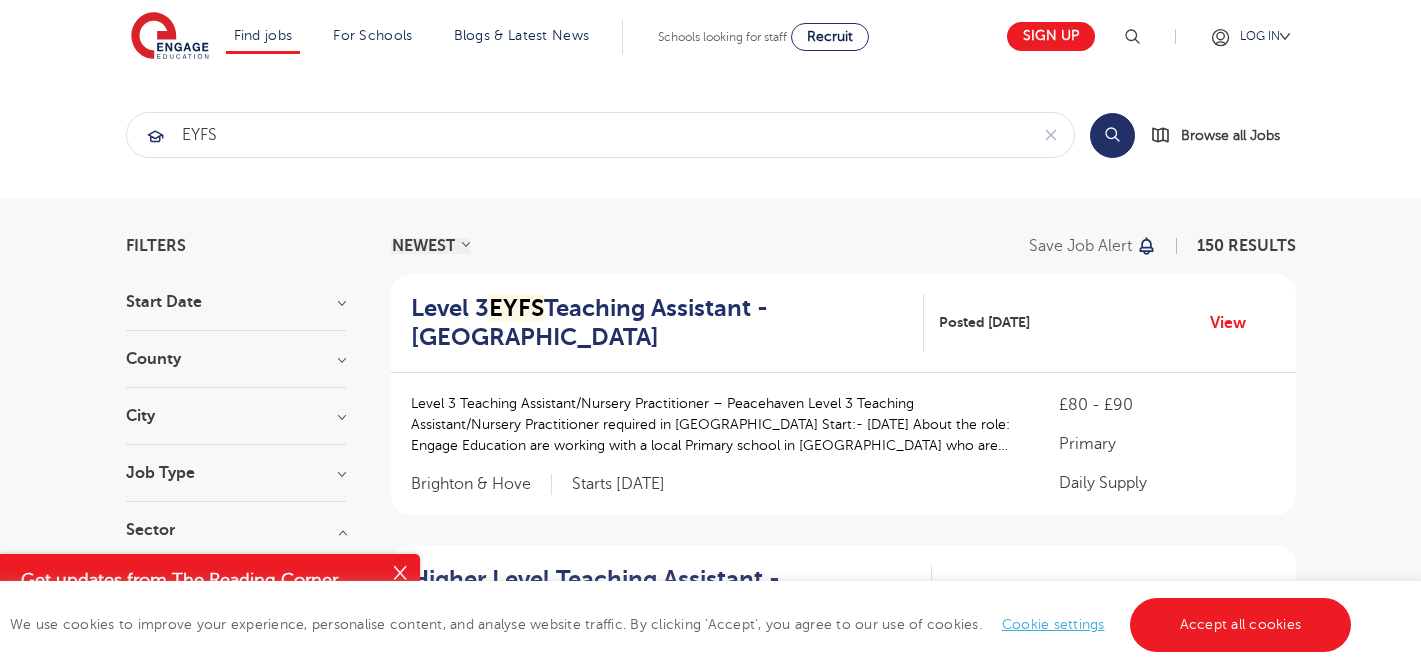 click on "Search" at bounding box center [1112, 135] 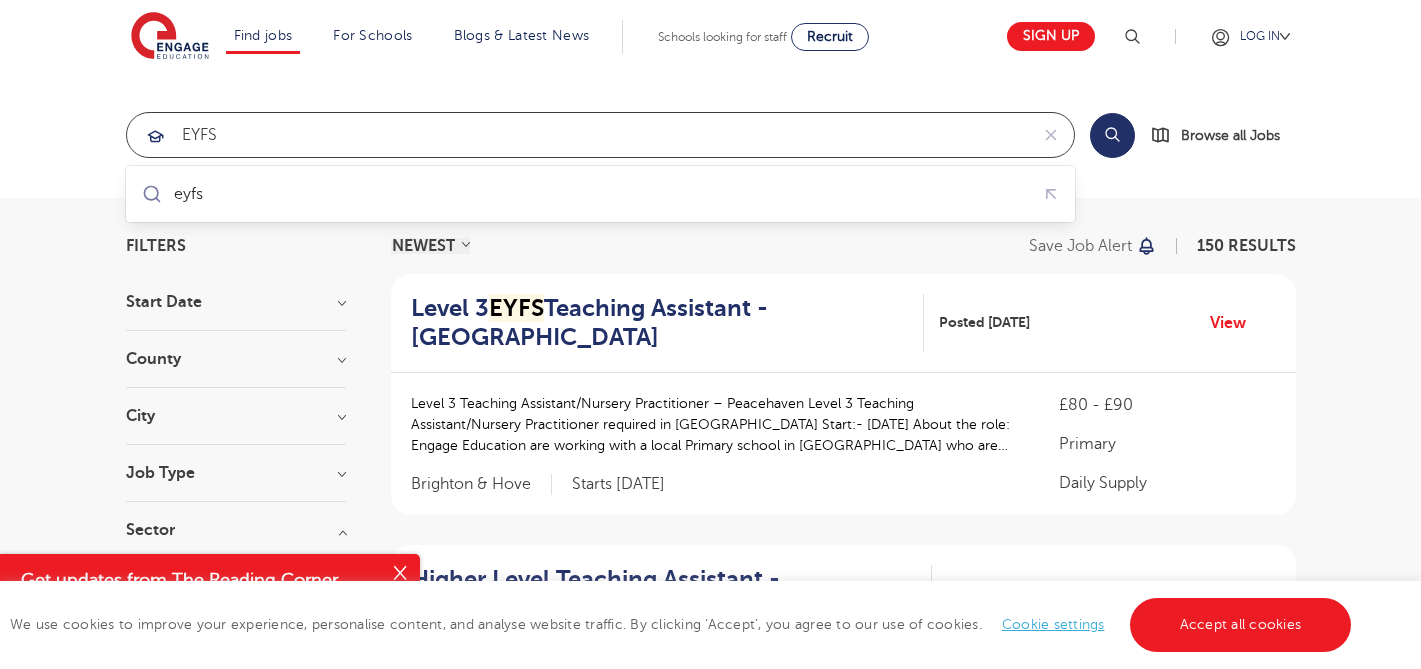 drag, startPoint x: 418, startPoint y: 130, endPoint x: -3, endPoint y: 104, distance: 421.8021 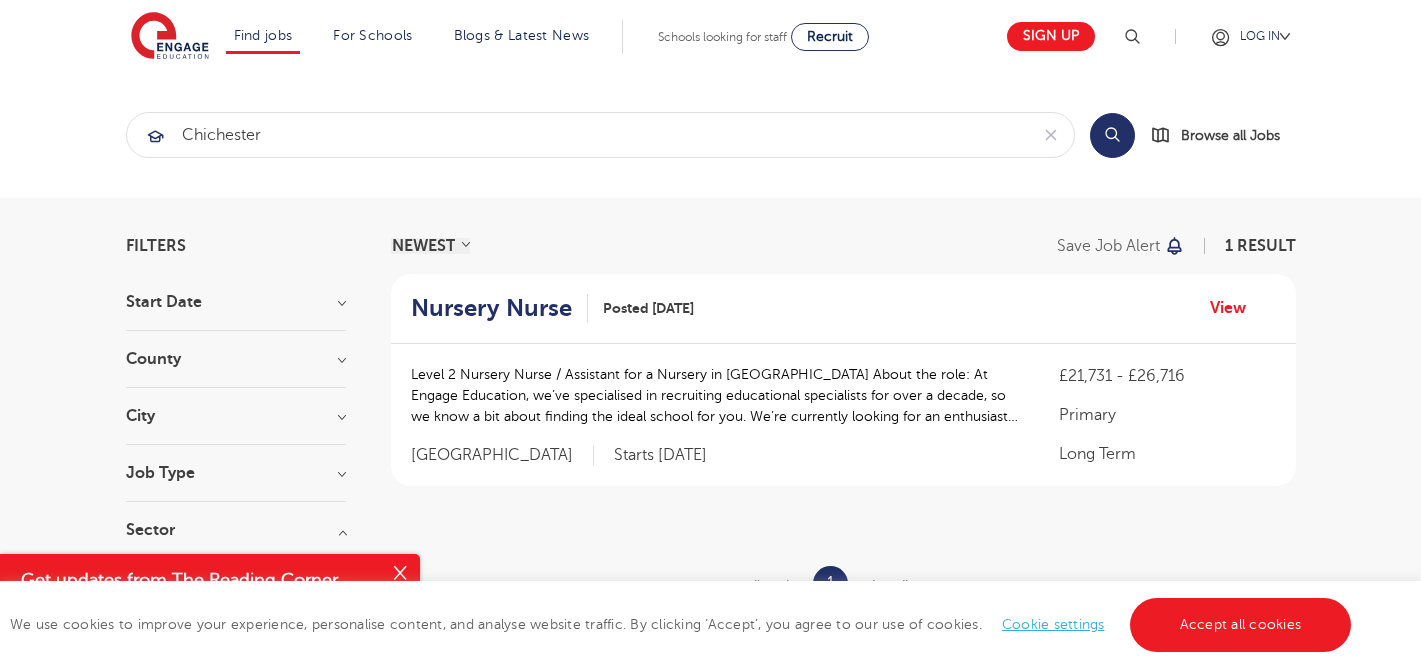 click on "Nursery Nurse" at bounding box center [491, 308] 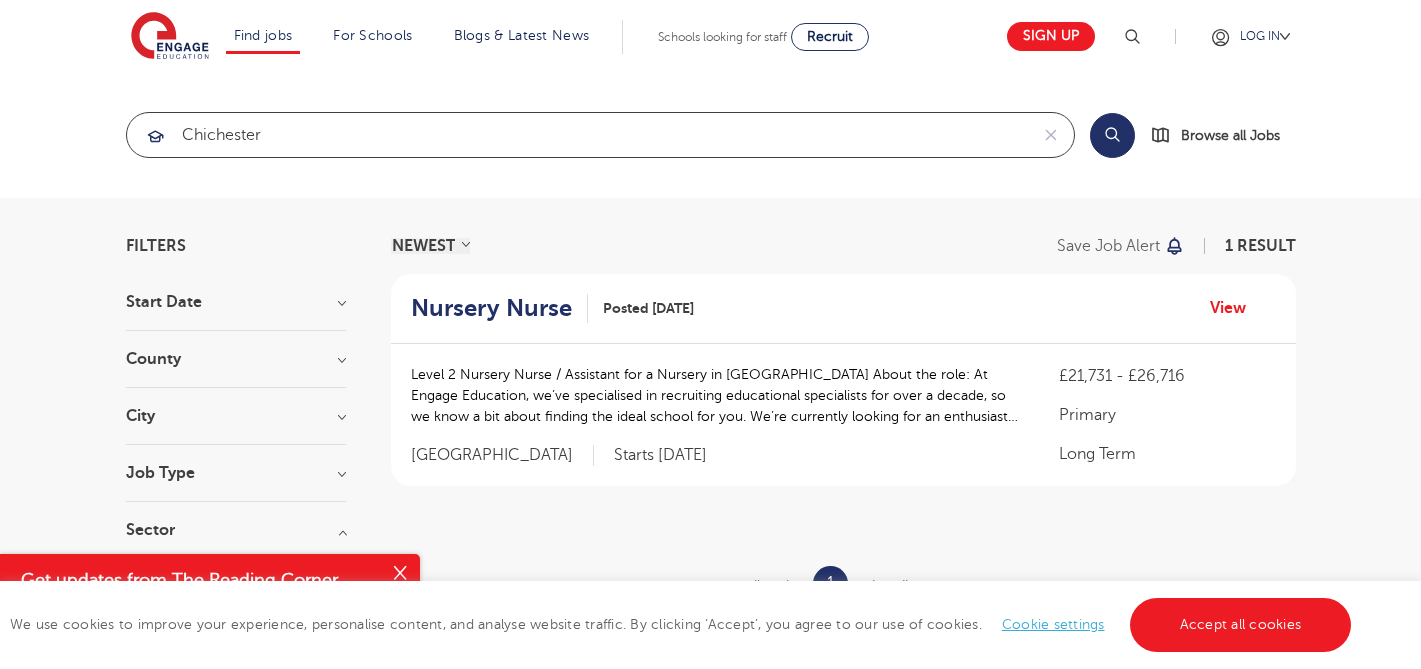 click on "chichester" at bounding box center [577, 135] 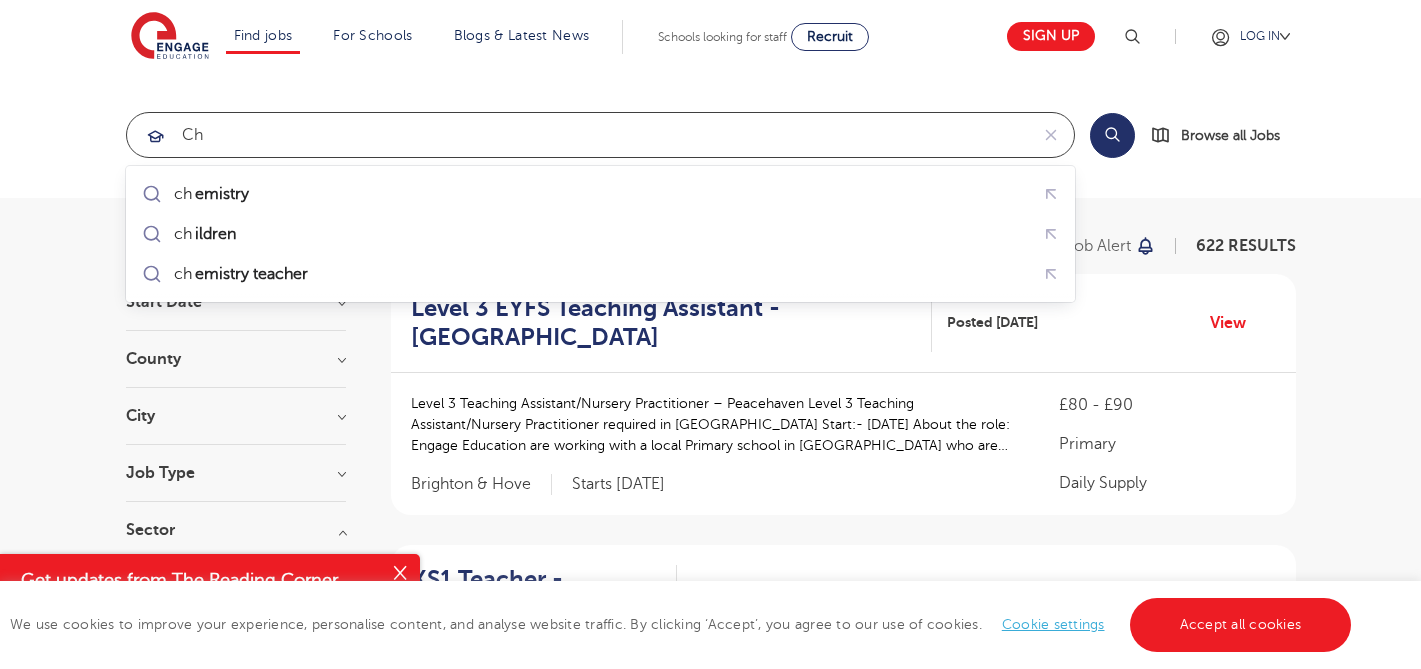 type on "c" 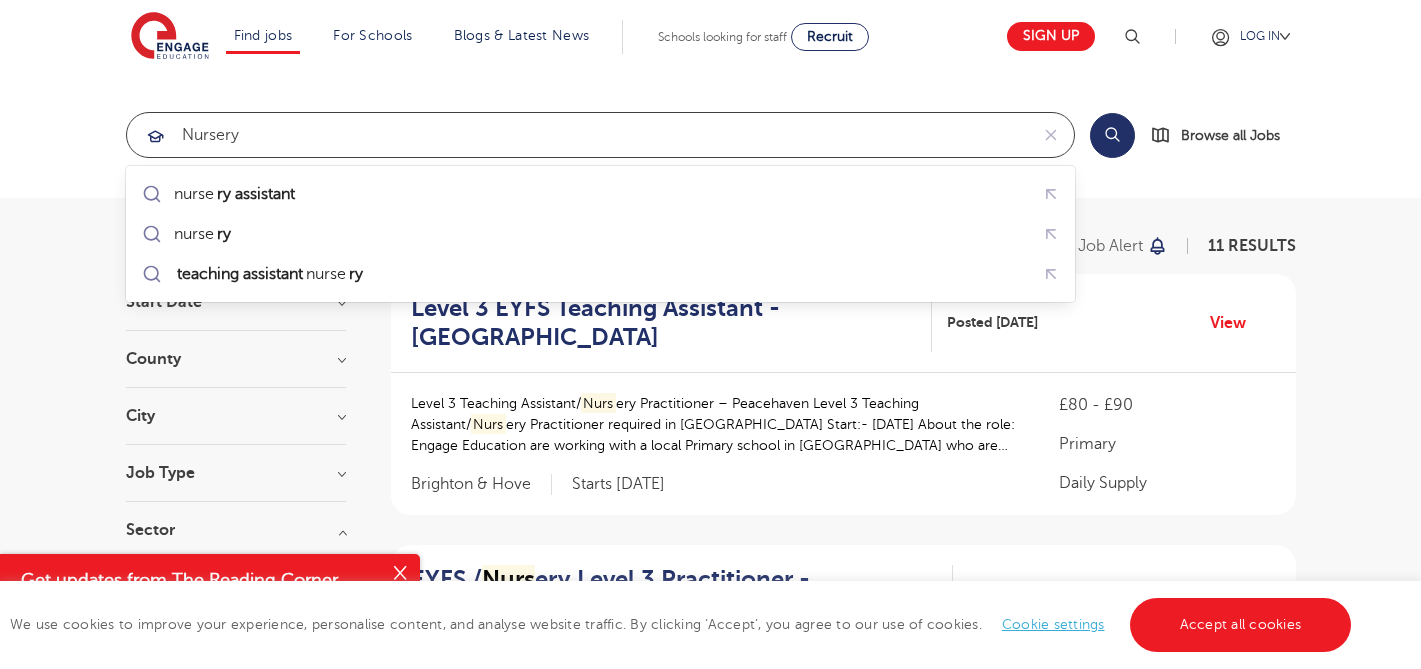 type on "Nursery" 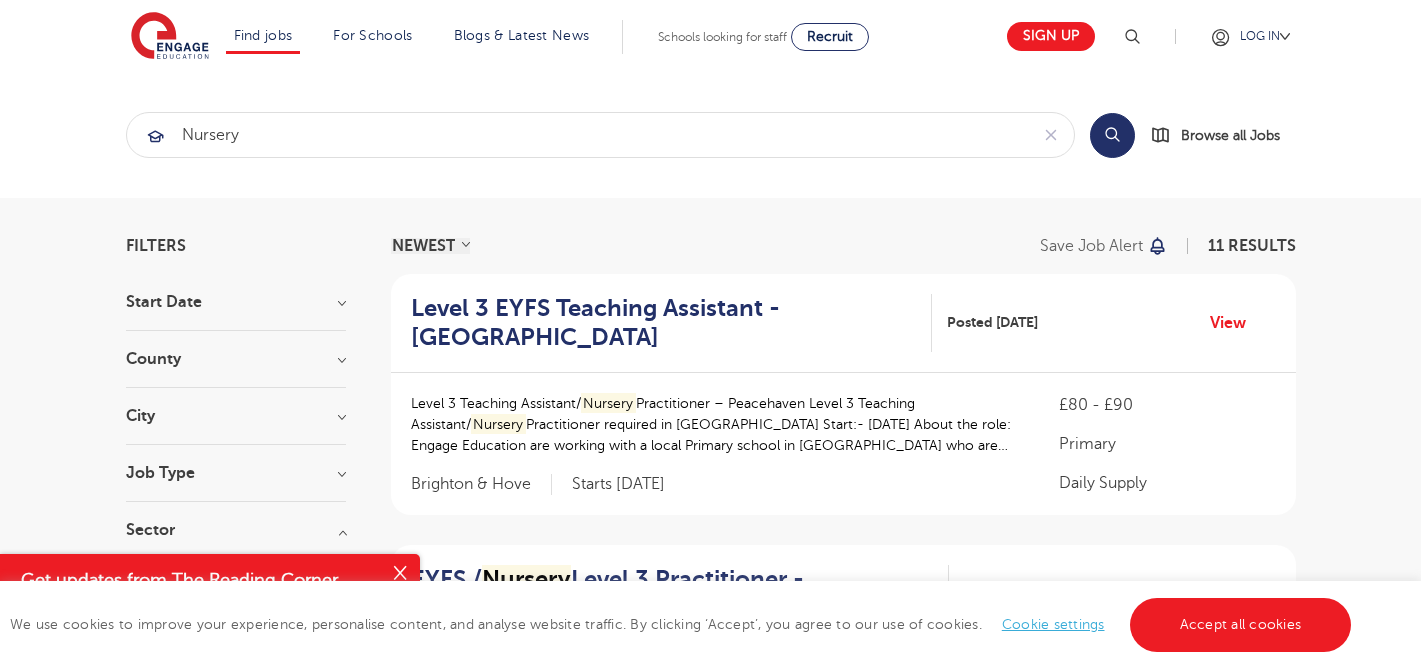 click on "Search" at bounding box center [1112, 135] 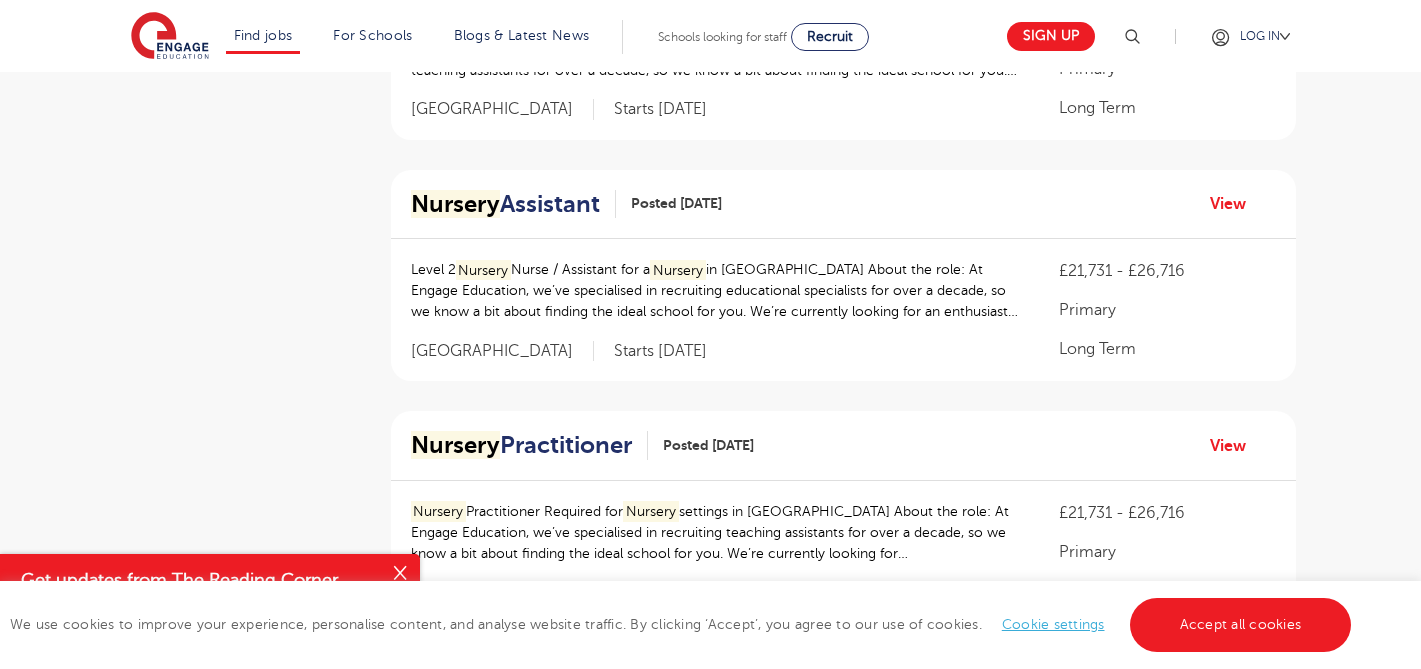 scroll, scrollTop: 1159, scrollLeft: 0, axis: vertical 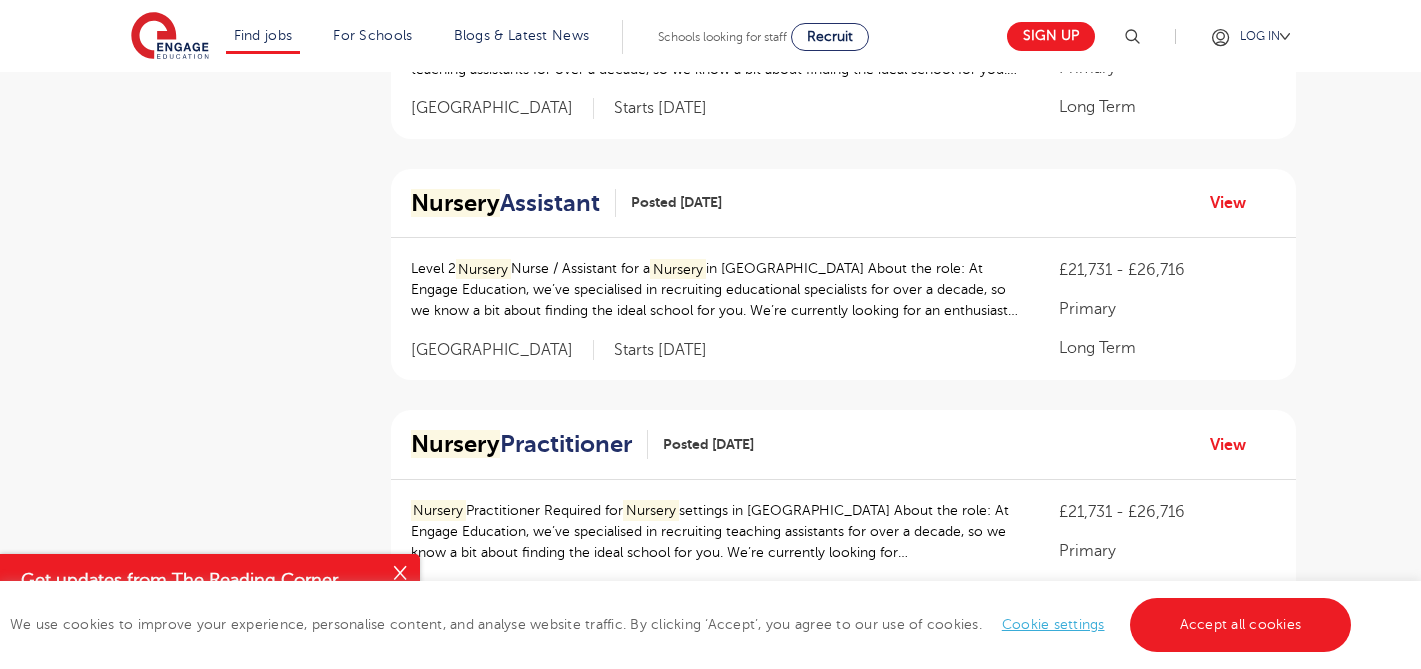 click on "Nursery  Assistant" at bounding box center [505, 203] 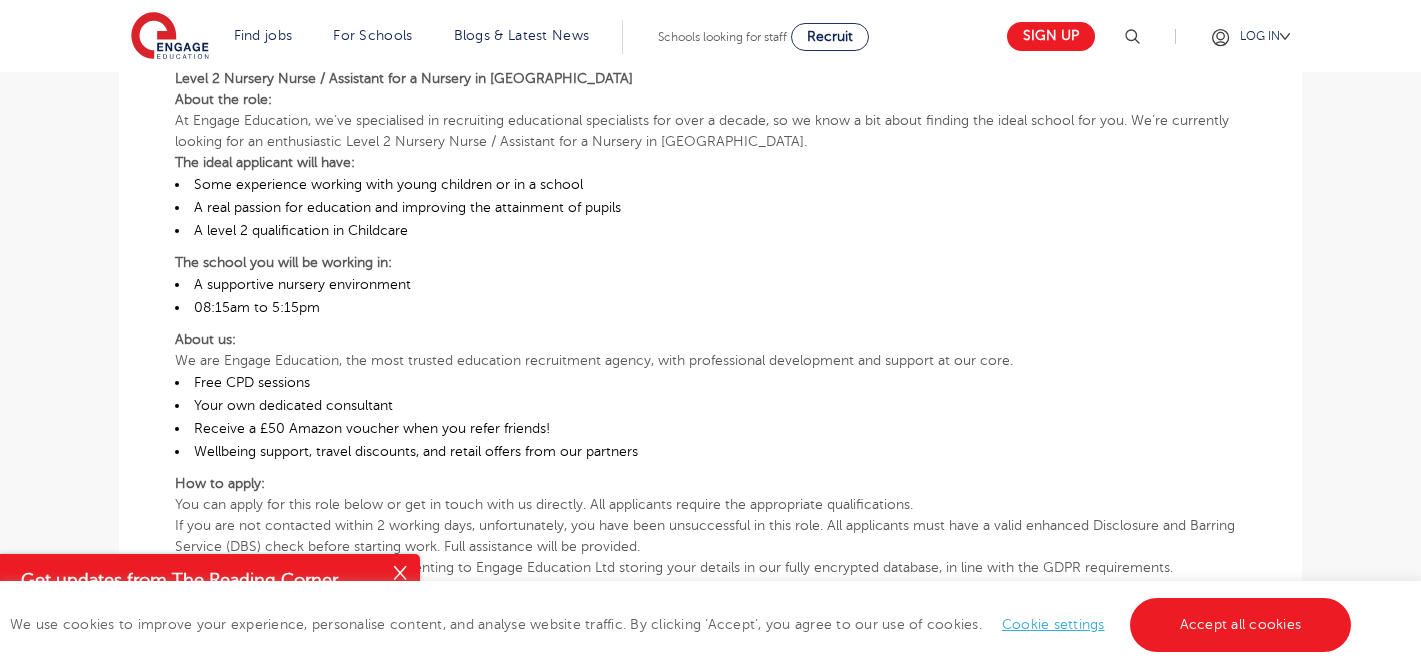 scroll, scrollTop: 570, scrollLeft: 0, axis: vertical 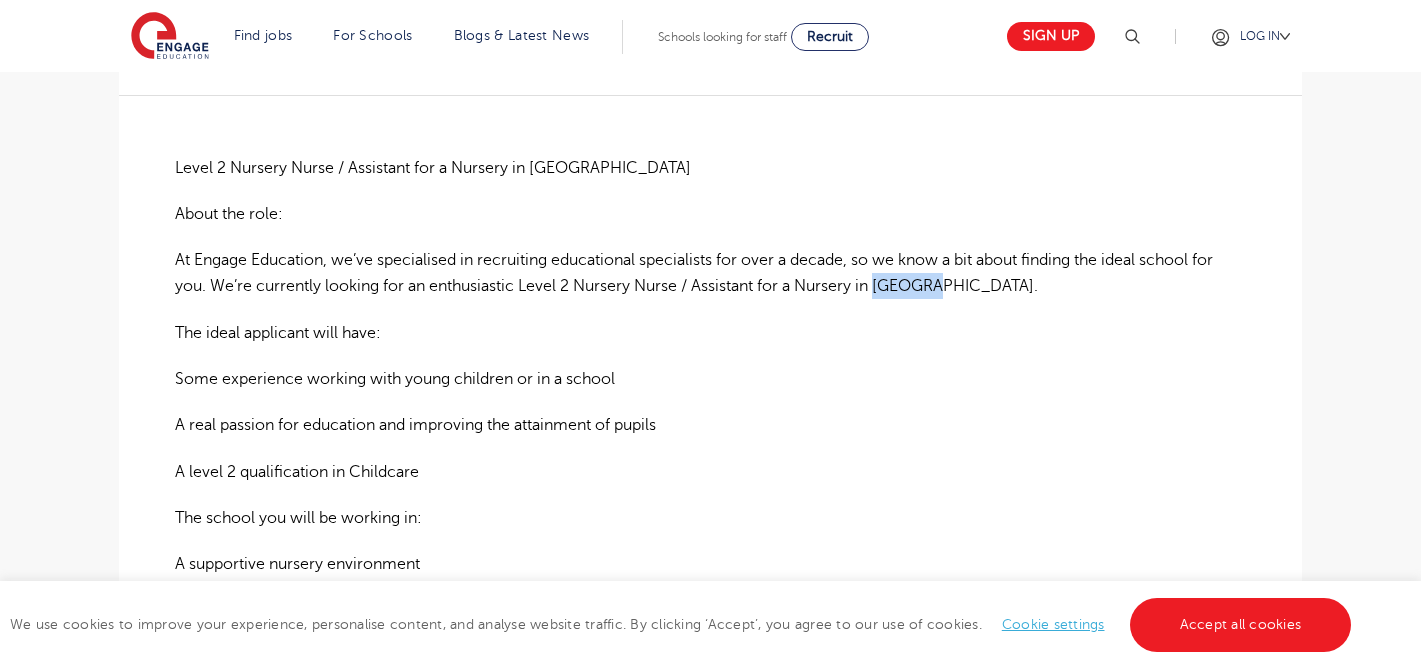 drag, startPoint x: 880, startPoint y: 286, endPoint x: 944, endPoint y: 285, distance: 64.00781 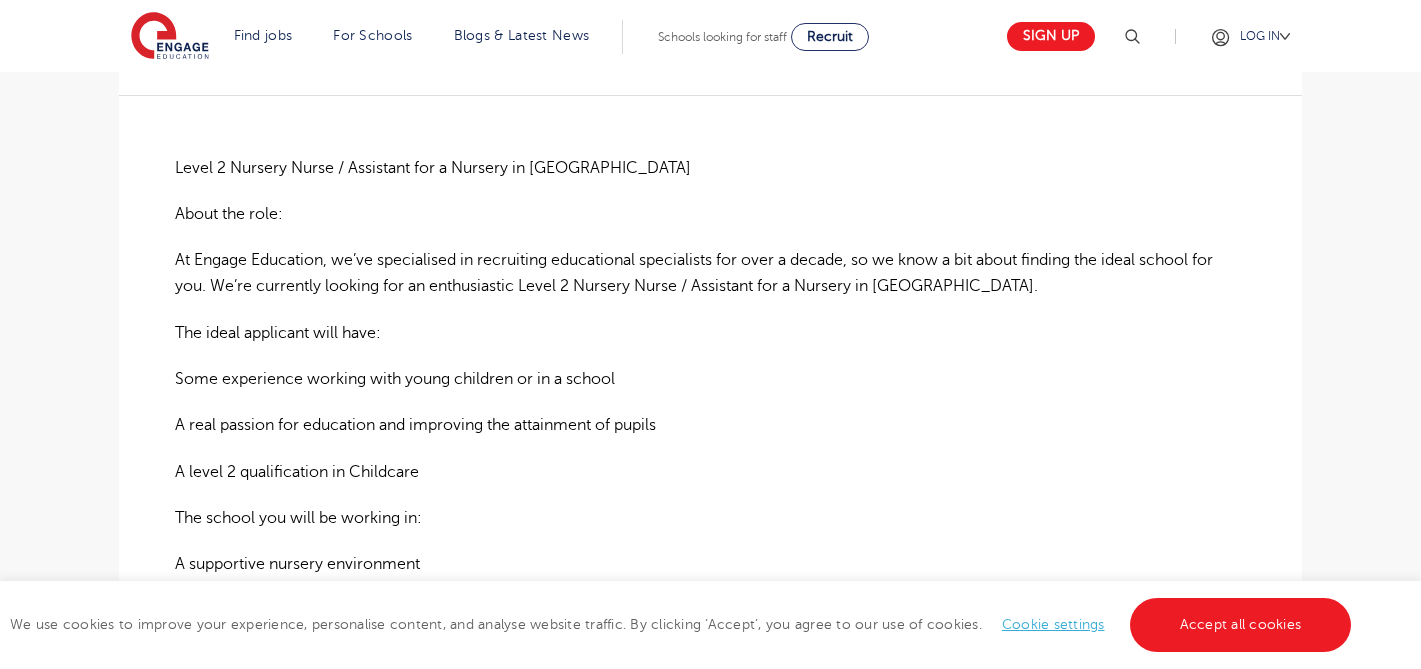 click on "Level 2 Nursery Nurse / Assistant for a Nursery in Barnham About the role: At Engage Education, we’ve specialised in recruiting educational specialists for over a decade, so we know a bit about finding the ideal school for you. We’re currently looking for an enthusiastic Level 2 Nursery Nurse / Assistant for a Nursery in Barnham. The ideal applicant will have: Some experience working with young children or in a school A real passion for education and improving the attainment of pupils A level 2 qualification in Childcare The school you will be working in: A supportive nursery environment 08:15am to 5:15pm About us: We are Engage Education, the most trusted education recruitment agency, with professional development and support at our core. Free CPD sessions Your own dedicated consultant Receive a £50 Amazon voucher when you refer friends! Wellbeing support, travel discounts, and retail offers from our partners How to apply: ​​​ ​​​​​​​ Job Type: Full-time Pay: £13.68-£14 per hour" at bounding box center [710, 710] 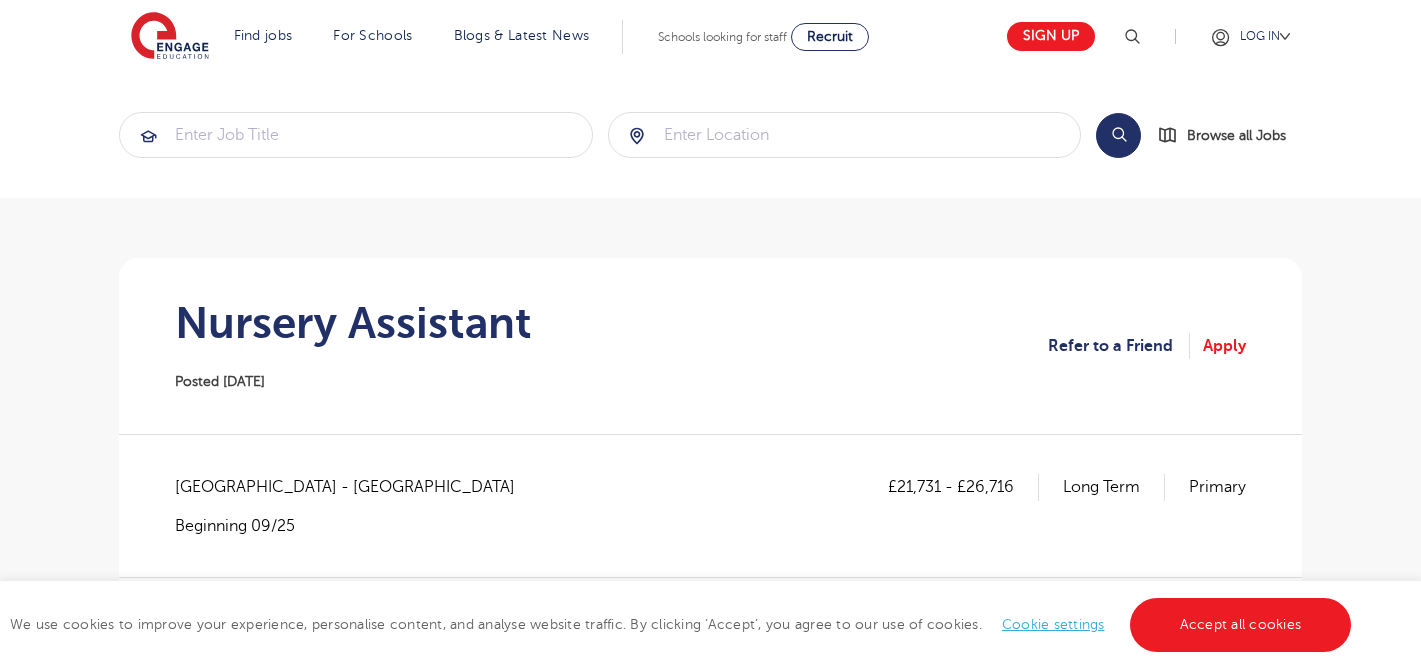 scroll, scrollTop: -1, scrollLeft: 0, axis: vertical 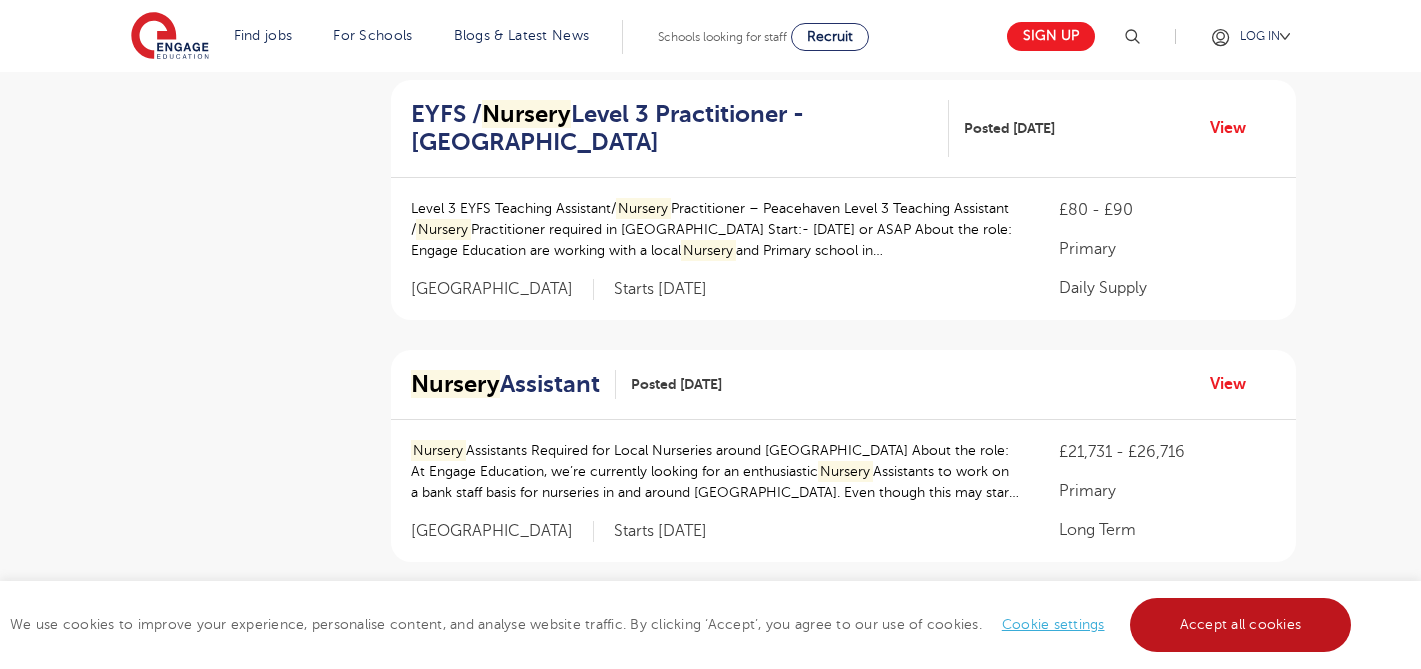 click on "Accept all cookies" at bounding box center (1241, 625) 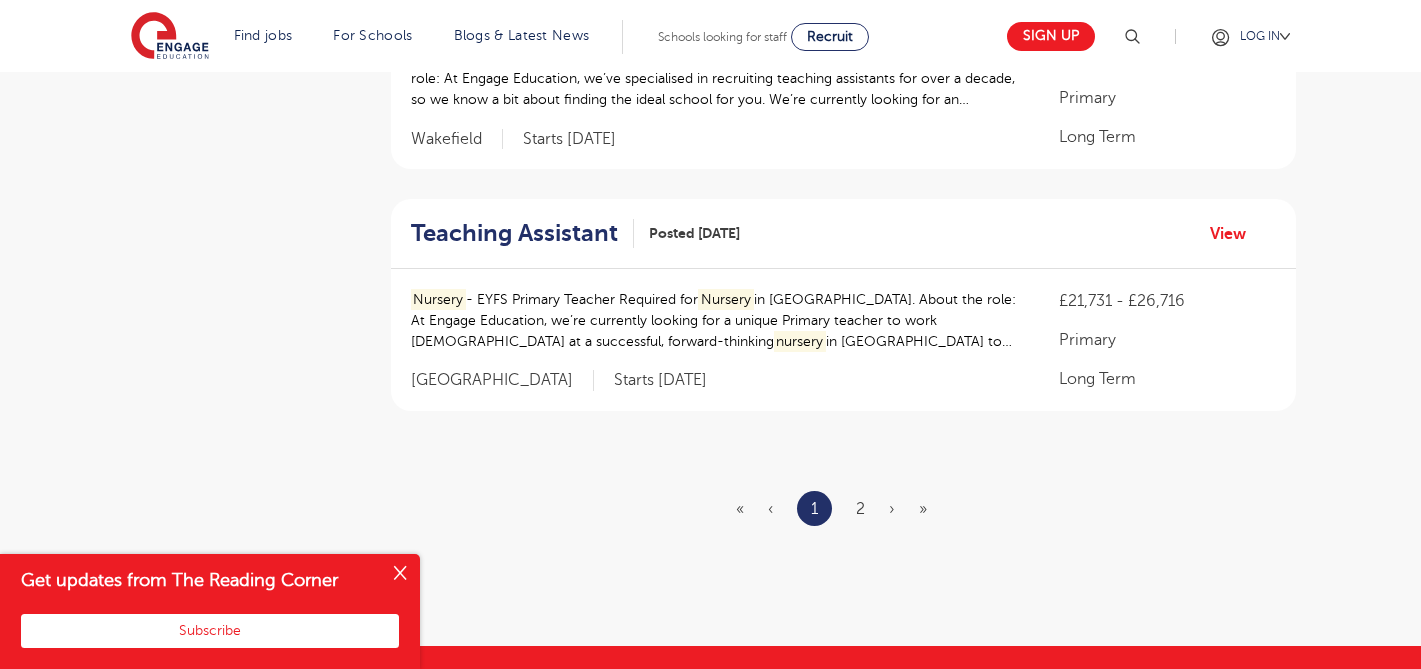 scroll, scrollTop: 2386, scrollLeft: 0, axis: vertical 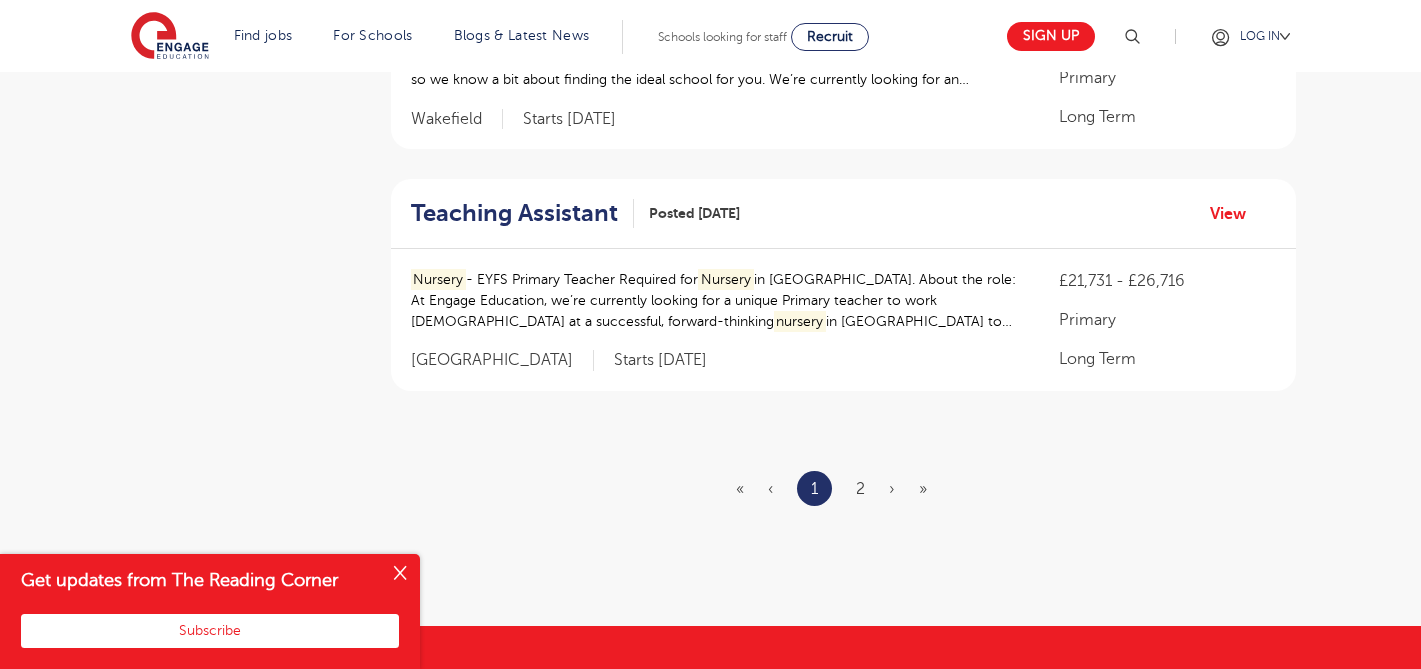 click at bounding box center (400, 574) 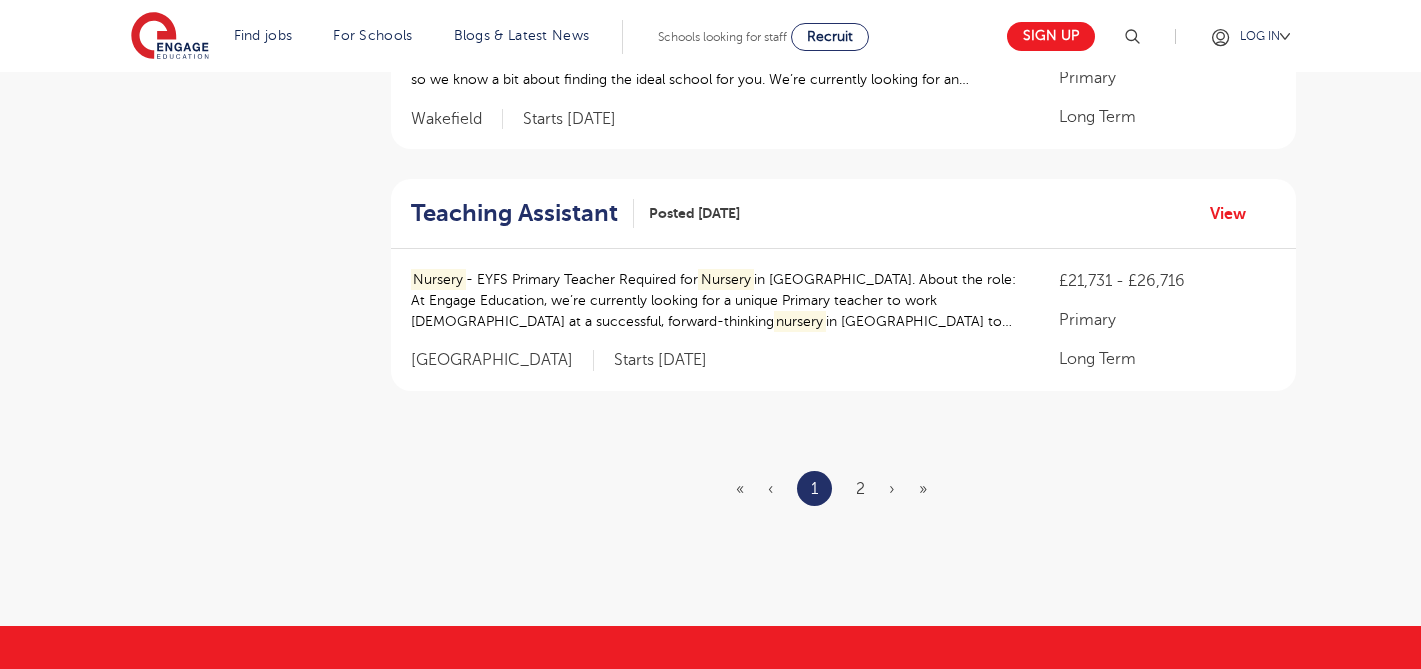 click on "« ‹ 1 2 › »" at bounding box center (843, 488) 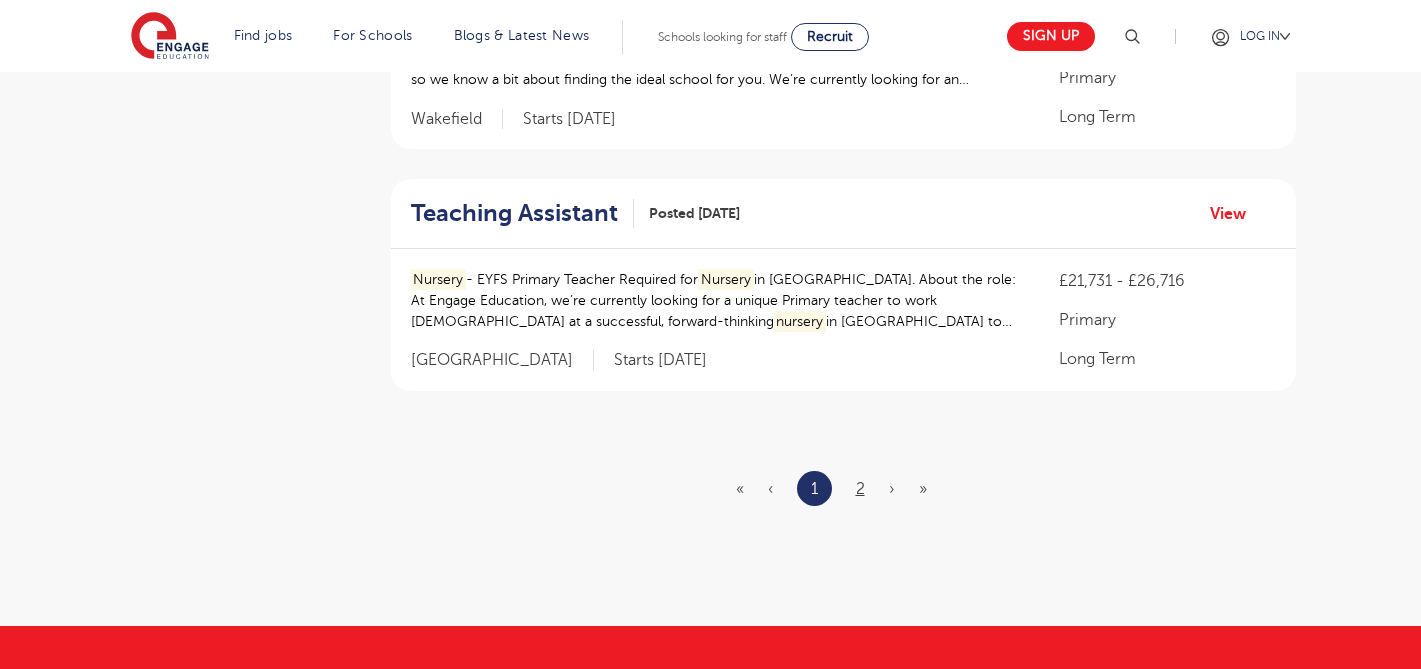 click on "2" at bounding box center [860, 489] 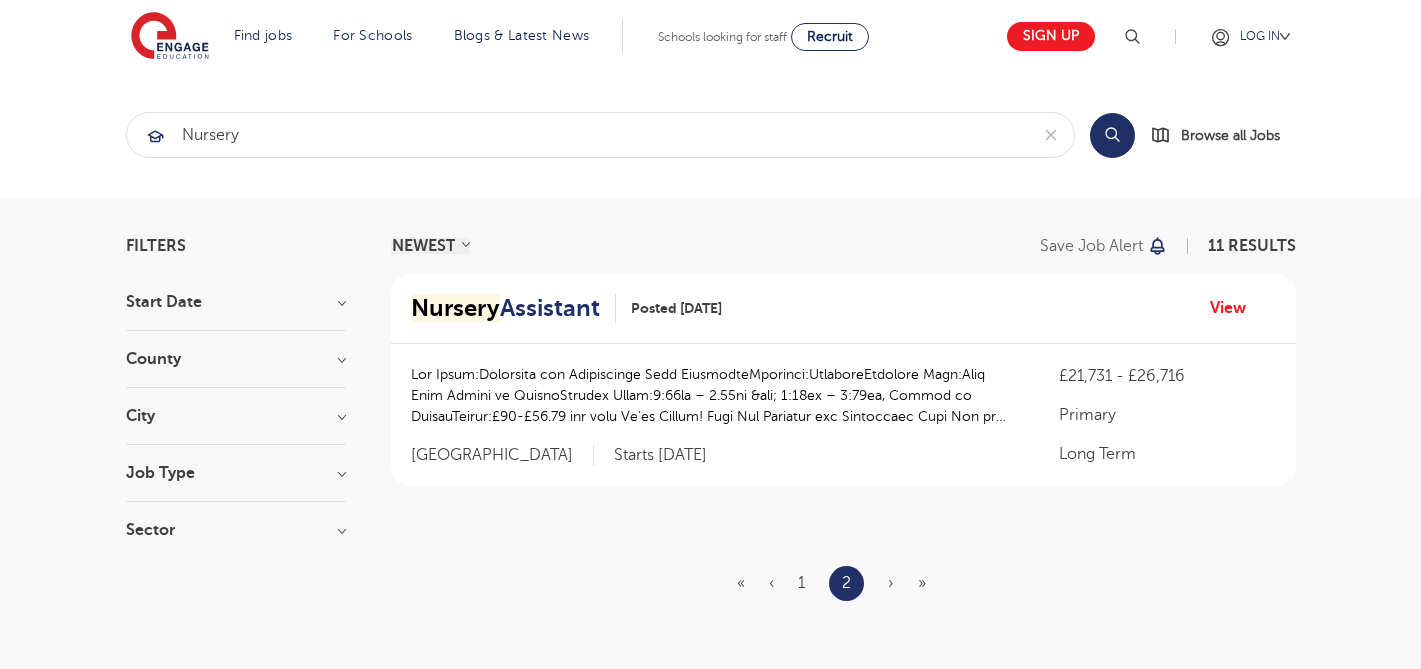 click on "Nursery  Assistant" at bounding box center [505, 308] 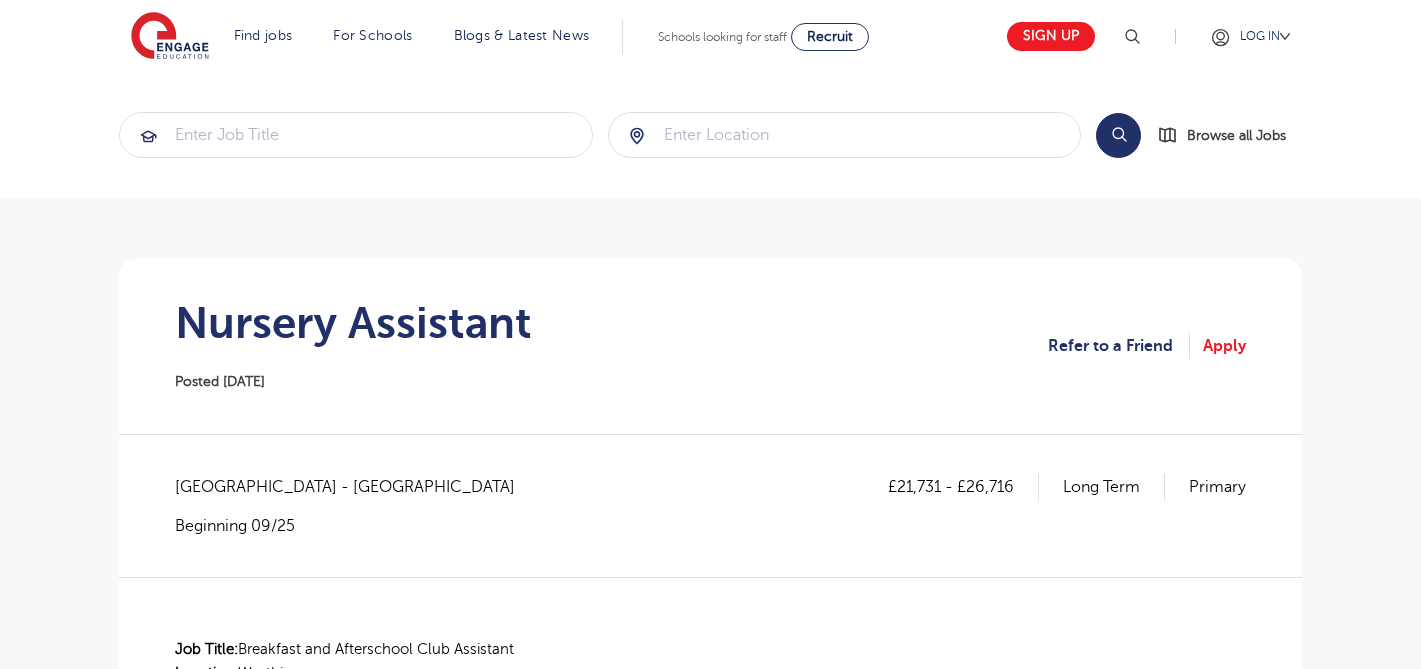 scroll, scrollTop: 0, scrollLeft: 0, axis: both 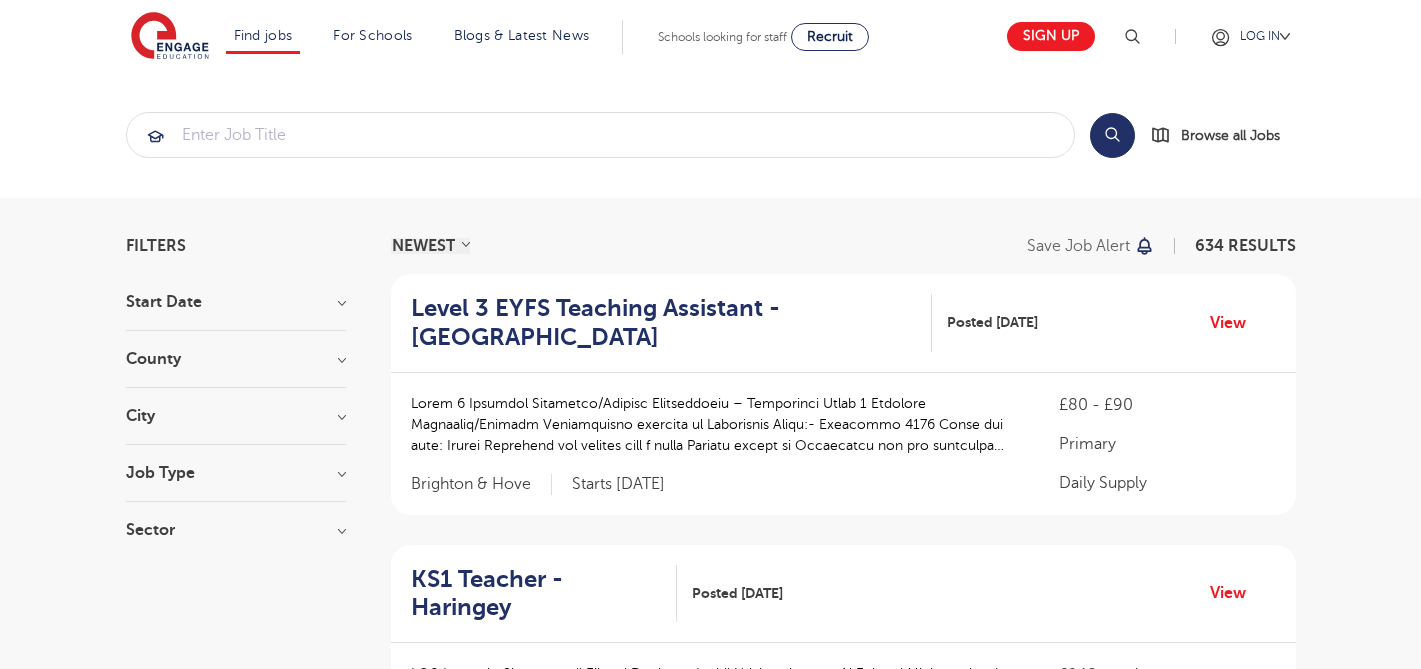 click on "County" at bounding box center (236, 359) 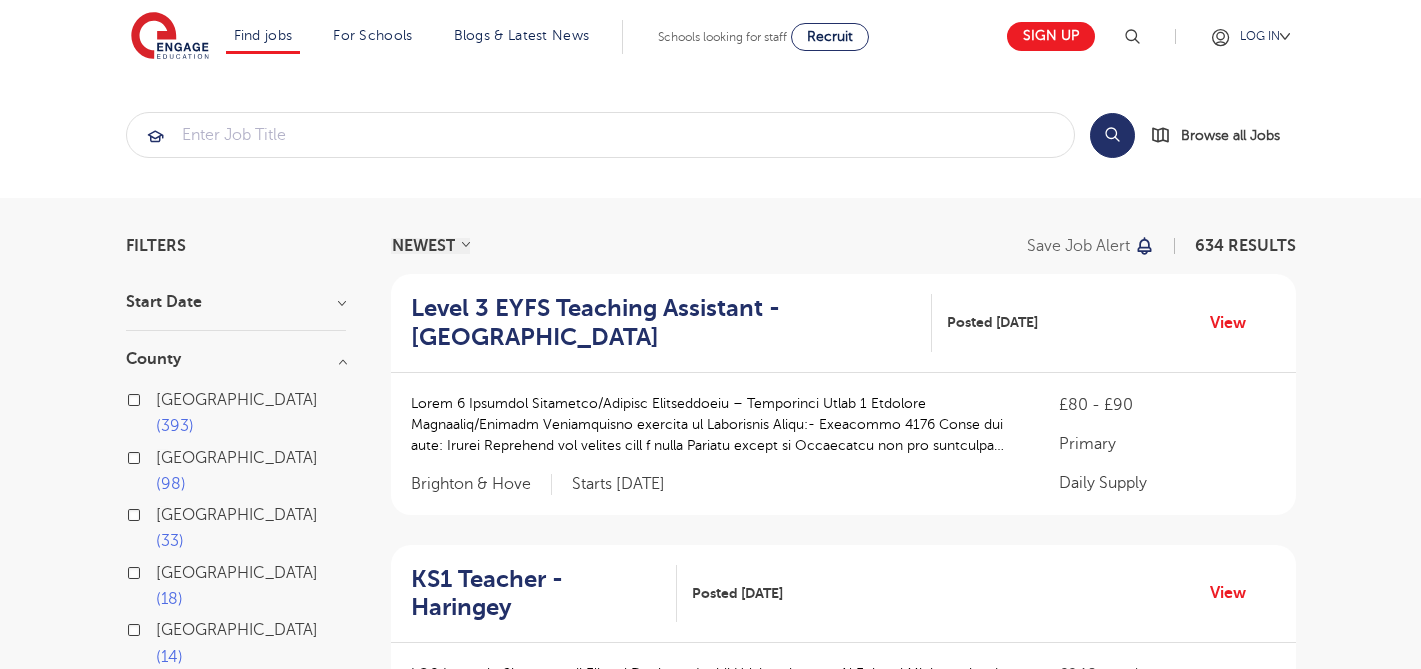 click on "[GEOGRAPHIC_DATA]" at bounding box center (237, 573) 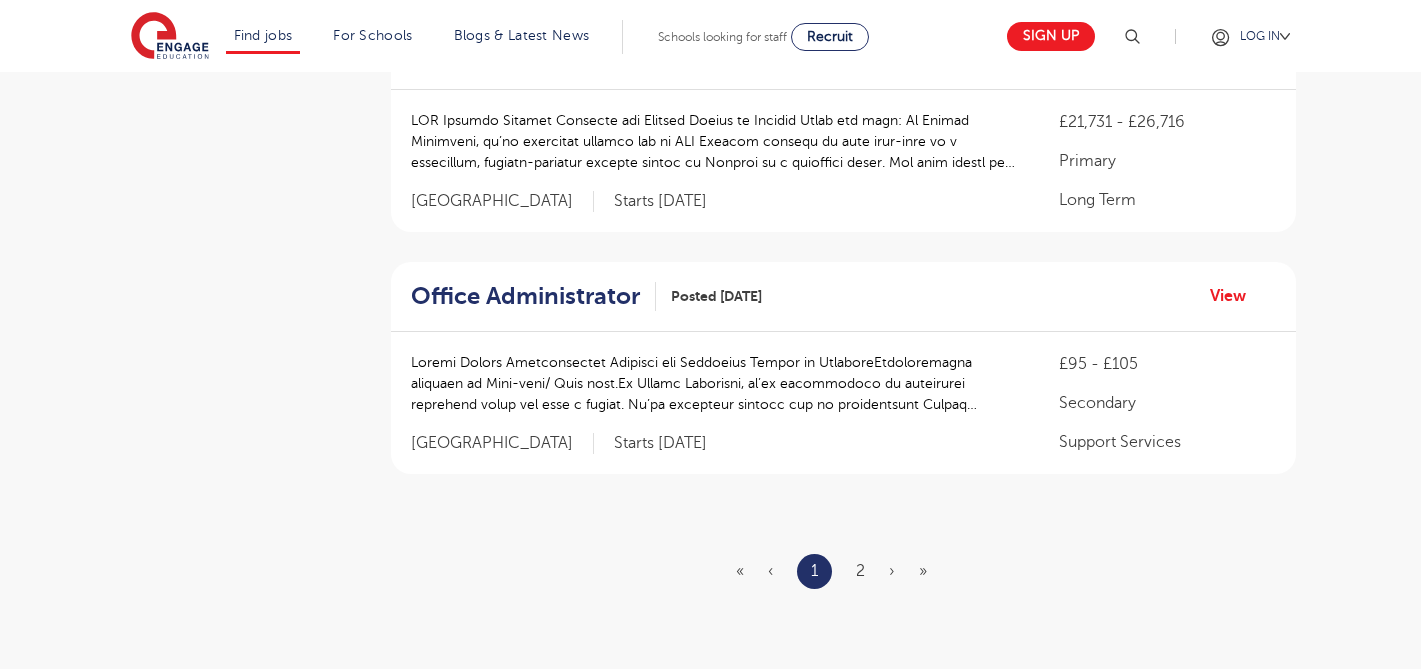 scroll, scrollTop: 2191, scrollLeft: 0, axis: vertical 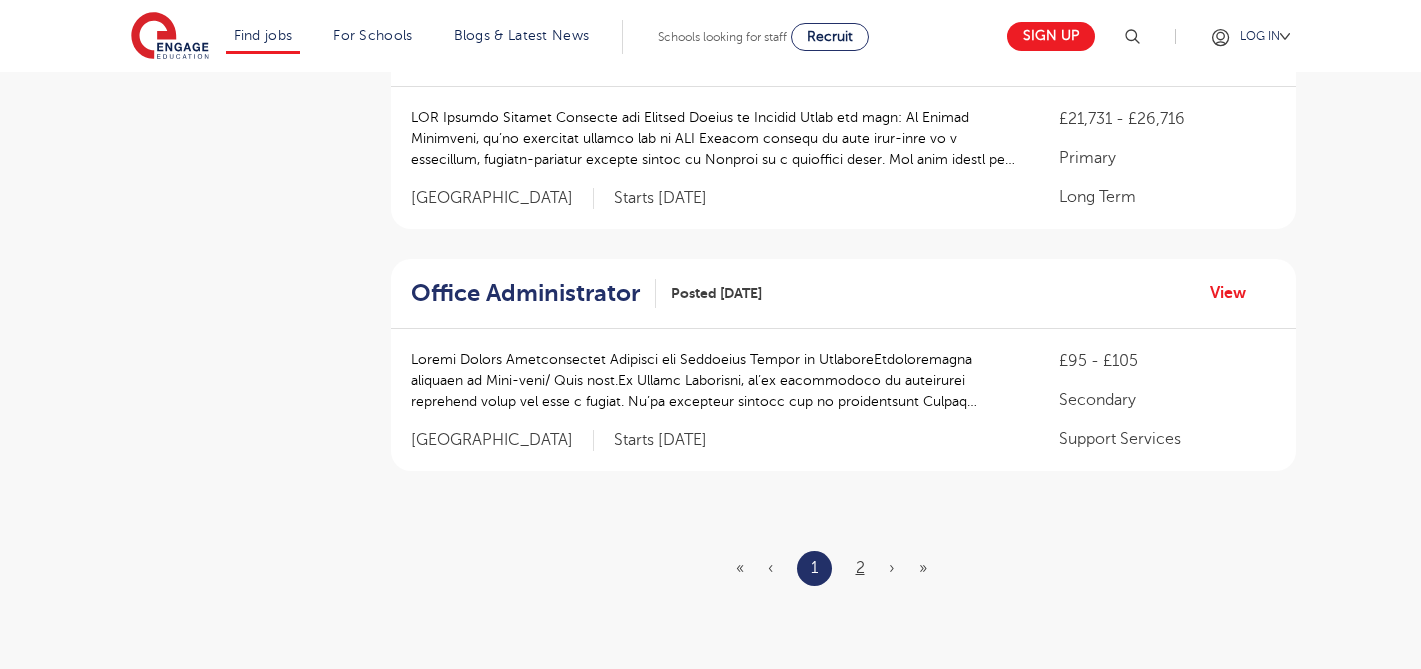 click on "2" at bounding box center [860, 568] 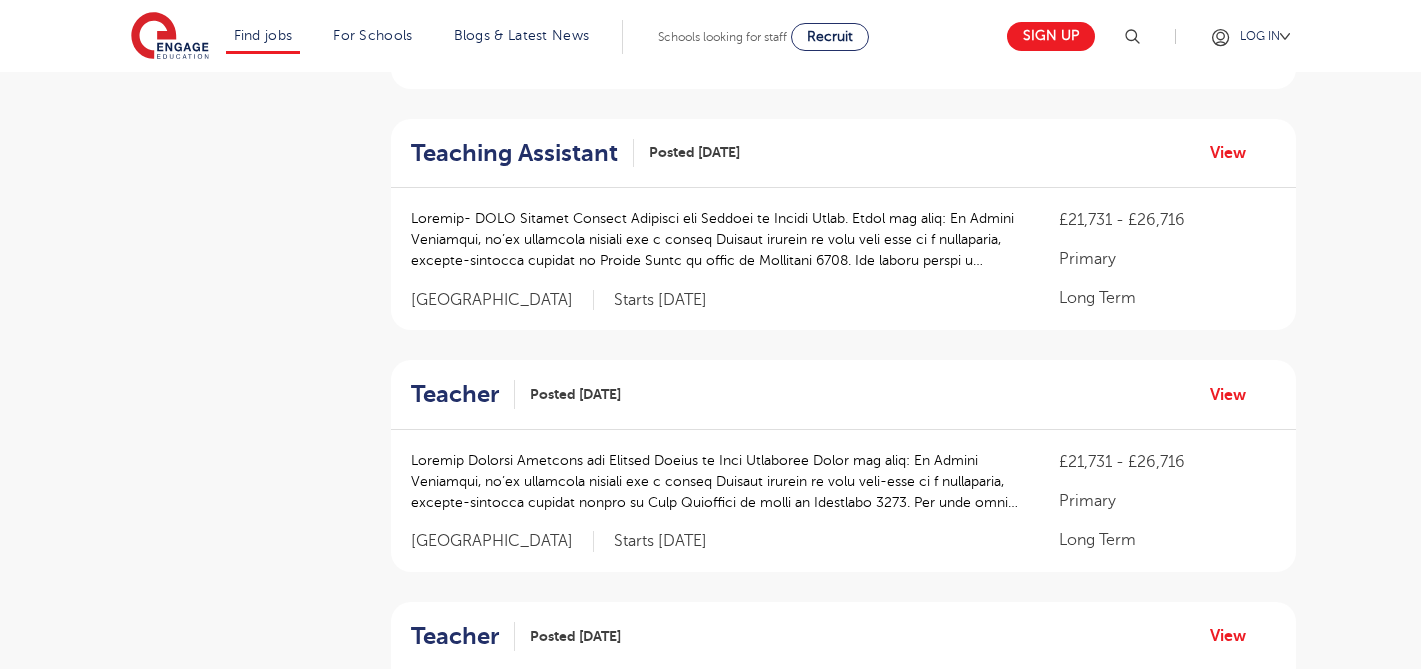 scroll, scrollTop: 1202, scrollLeft: 0, axis: vertical 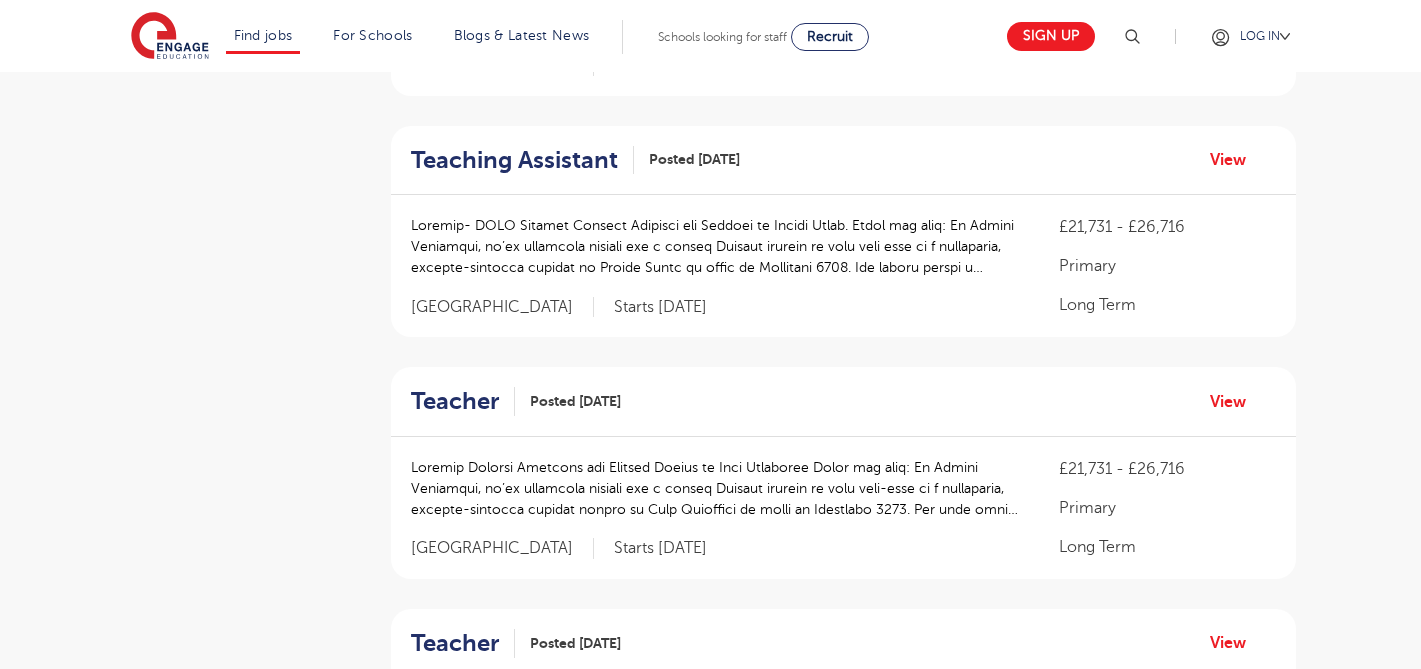 click on "Teaching Assistant" at bounding box center (514, 160) 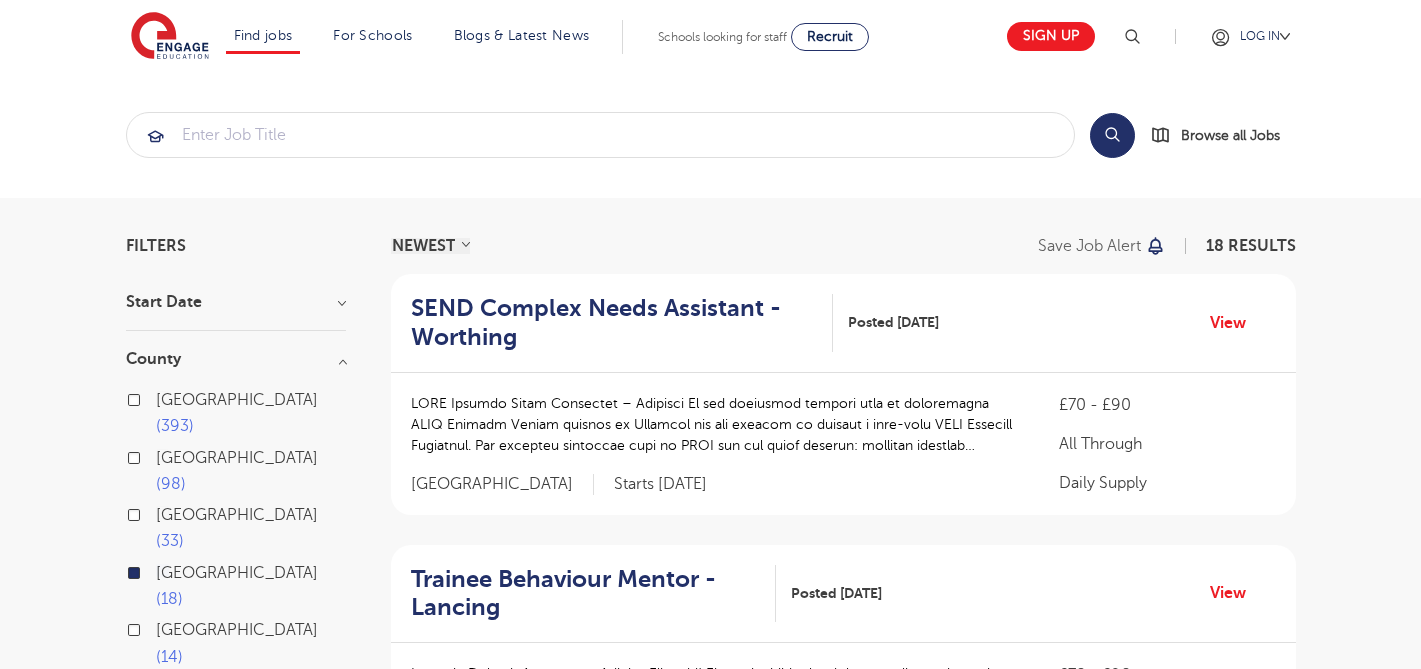 scroll, scrollTop: 0, scrollLeft: 0, axis: both 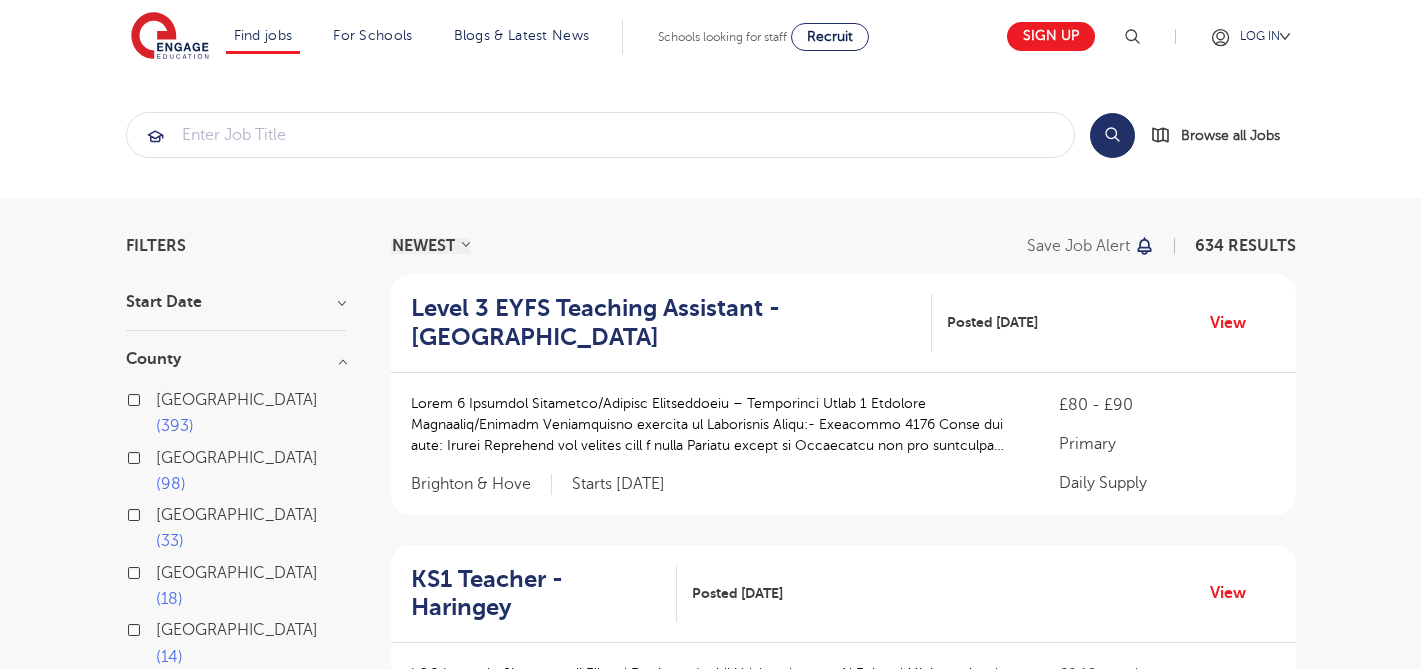 click on "London   393" at bounding box center [251, 413] 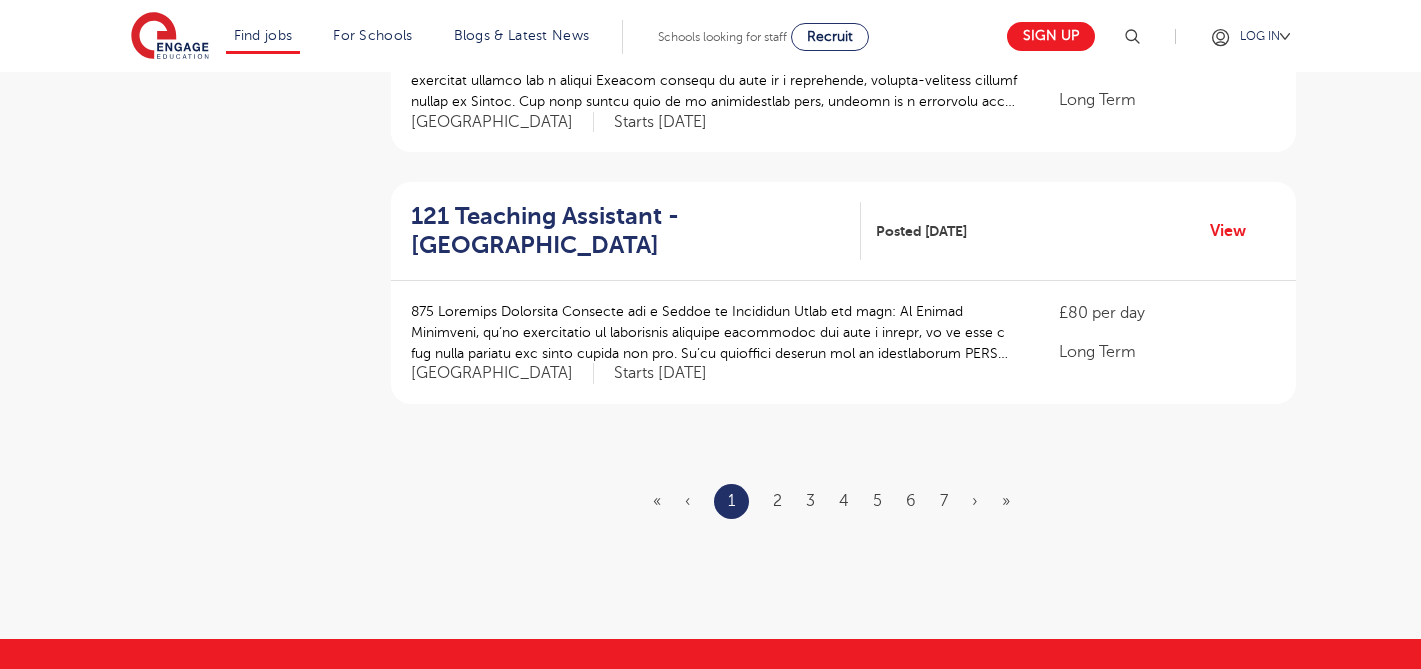 scroll, scrollTop: 2367, scrollLeft: 0, axis: vertical 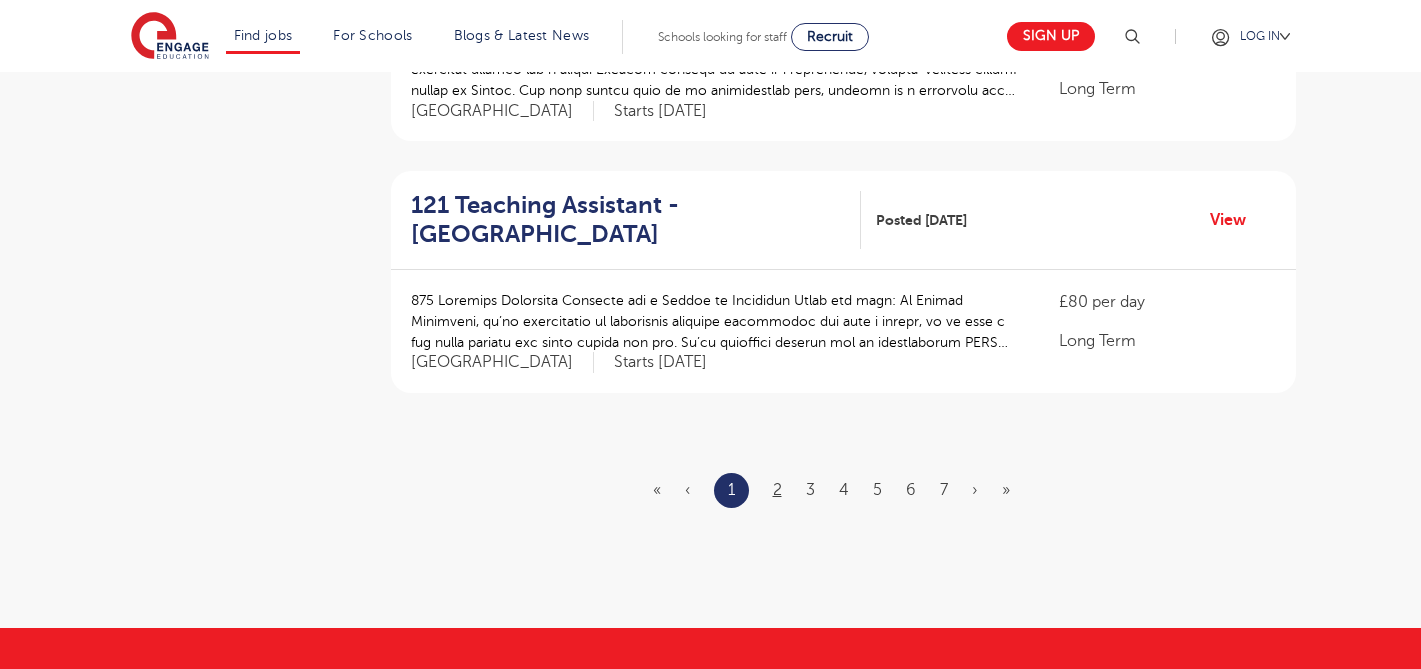 click on "2" at bounding box center [777, 490] 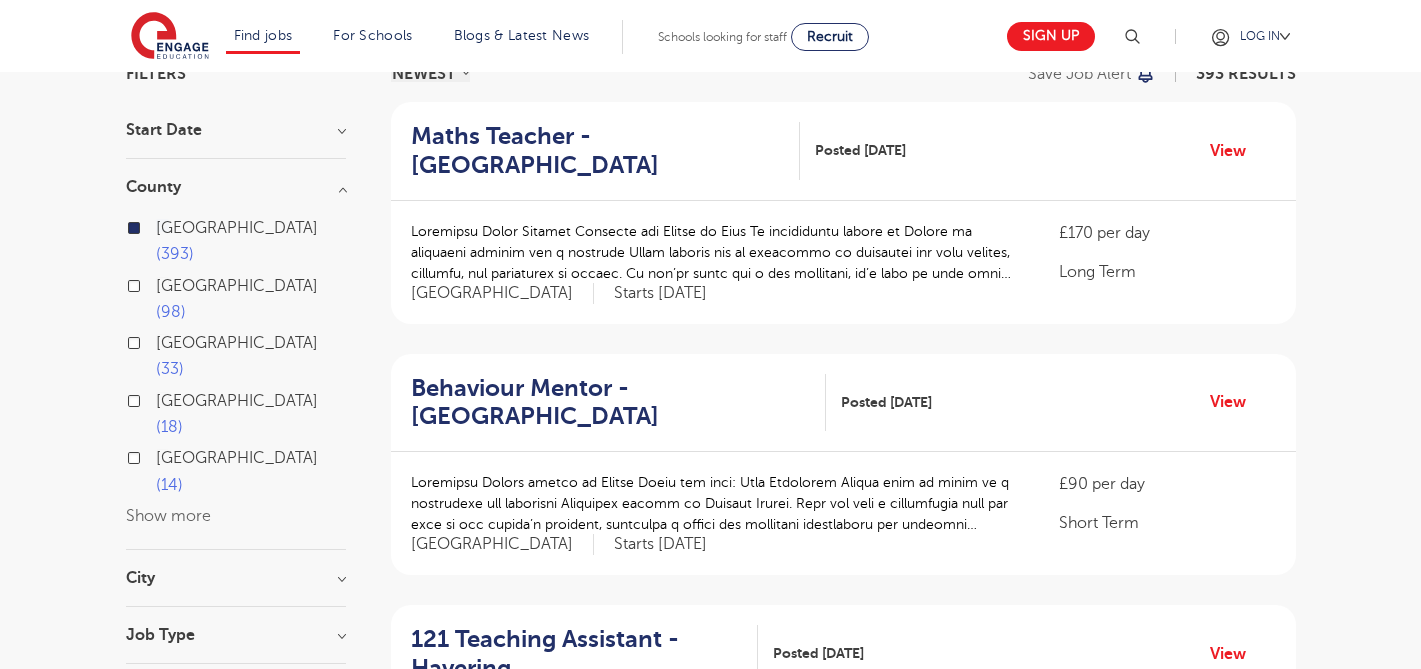 scroll, scrollTop: 172, scrollLeft: 0, axis: vertical 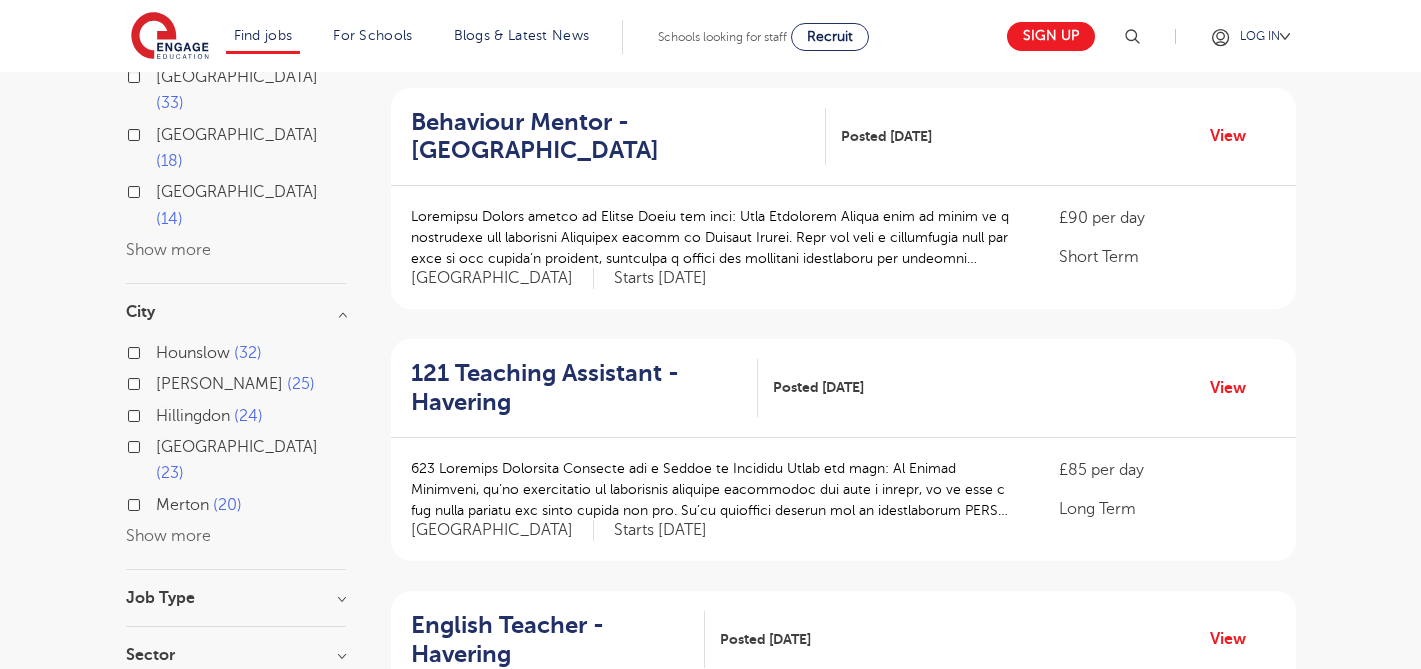 click on "Show more" at bounding box center (168, 536) 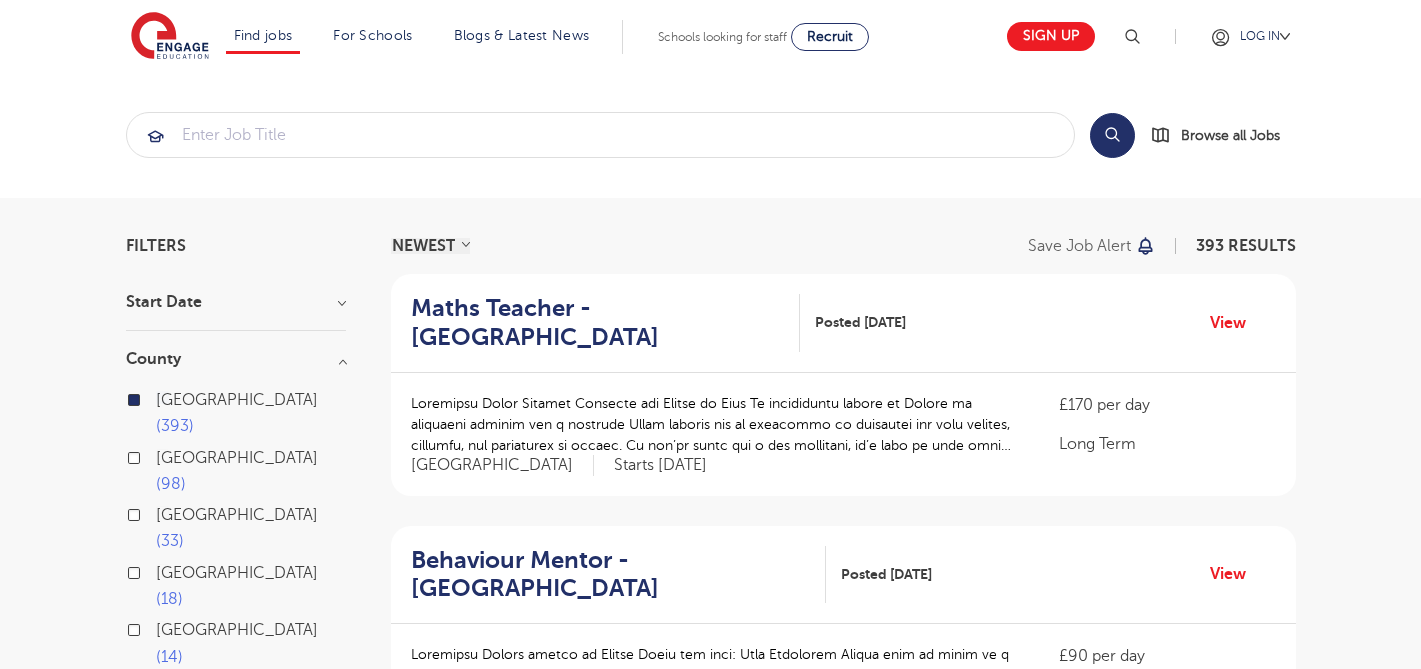 scroll, scrollTop: 0, scrollLeft: 0, axis: both 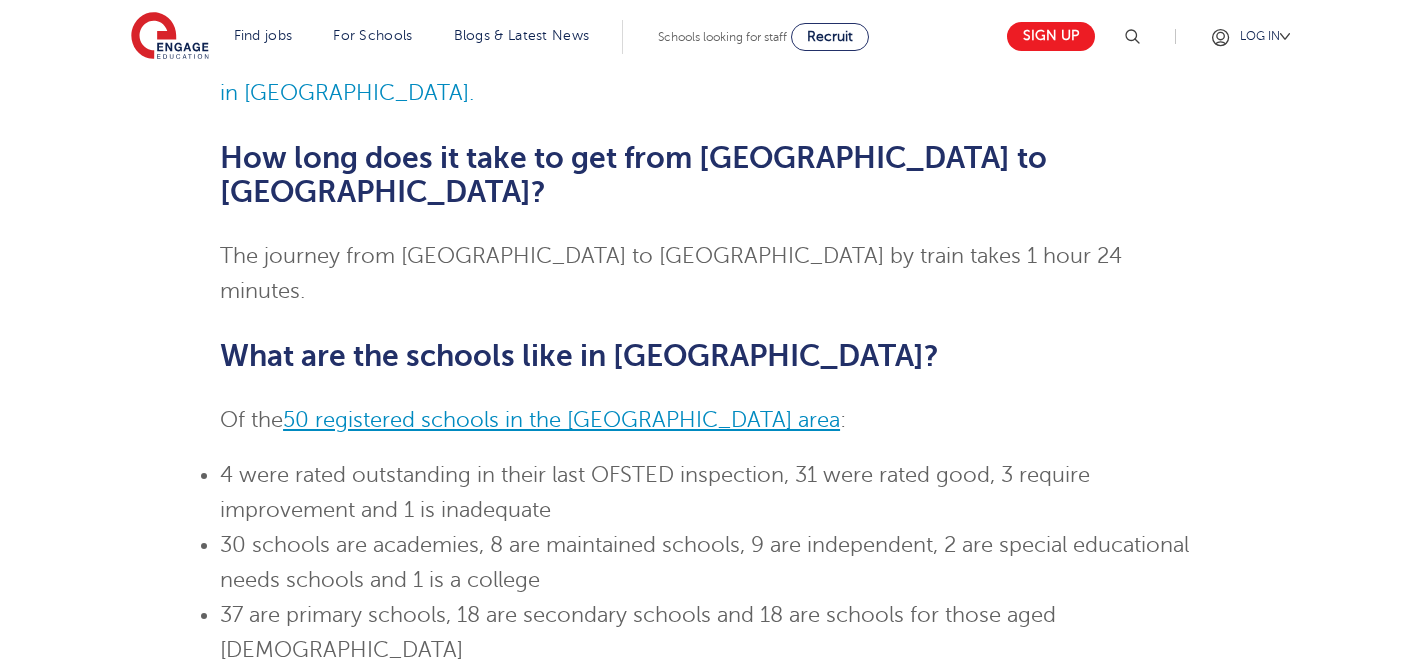 click on "50 registered schools in the [GEOGRAPHIC_DATA] area" at bounding box center [561, 420] 